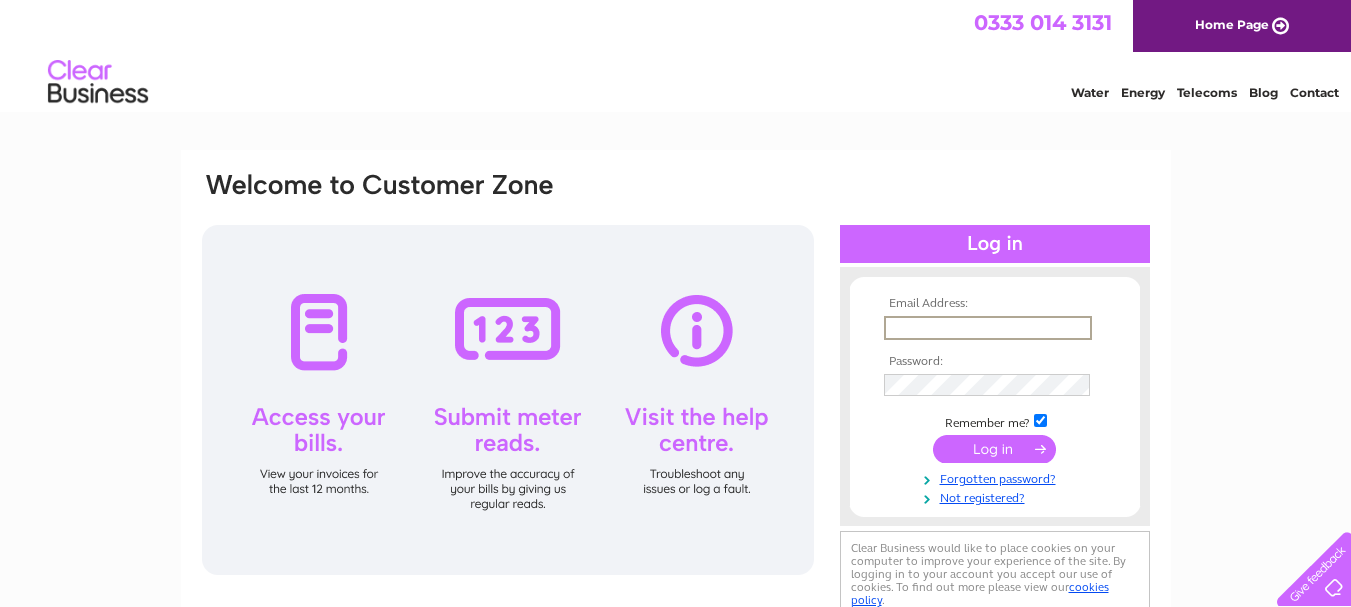 scroll, scrollTop: 0, scrollLeft: 0, axis: both 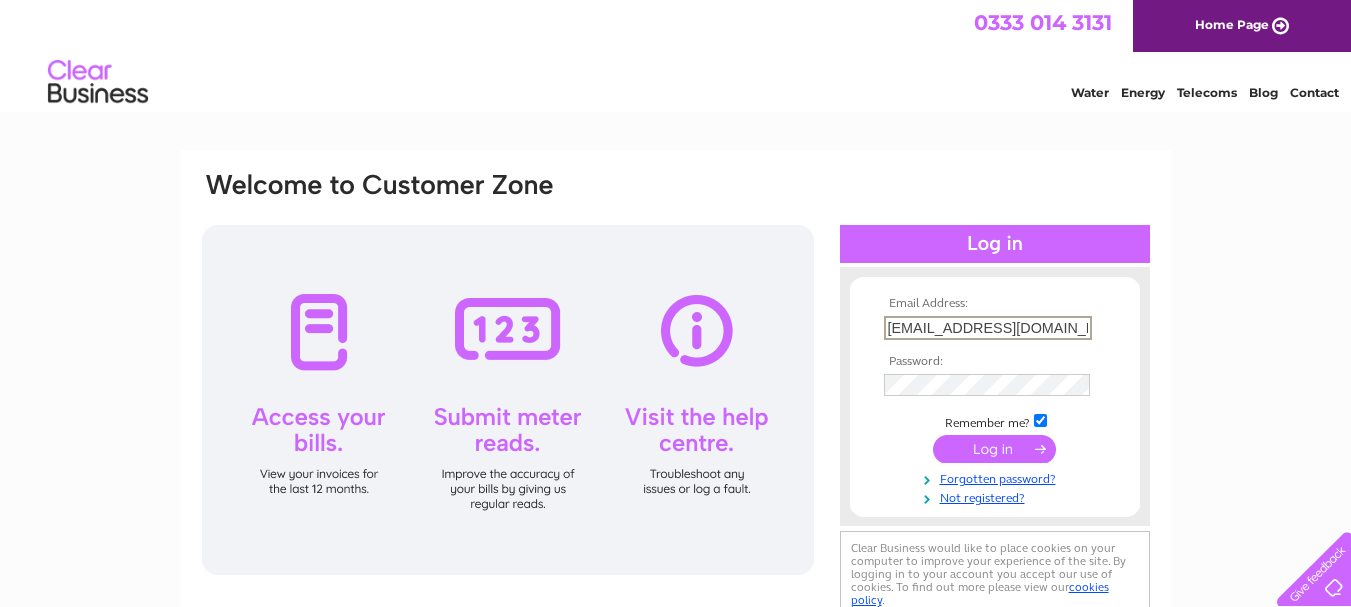 drag, startPoint x: 1082, startPoint y: 332, endPoint x: 766, endPoint y: 326, distance: 316.05695 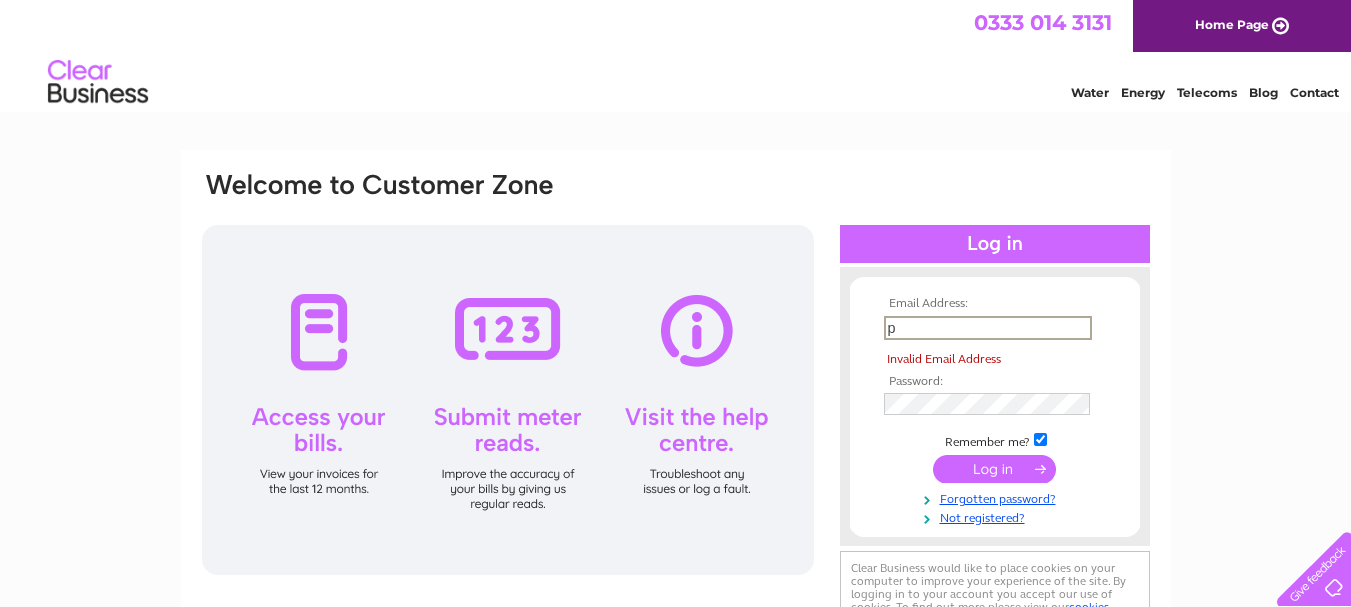 type on "peterfouldsoptician@tiscali.co.uk" 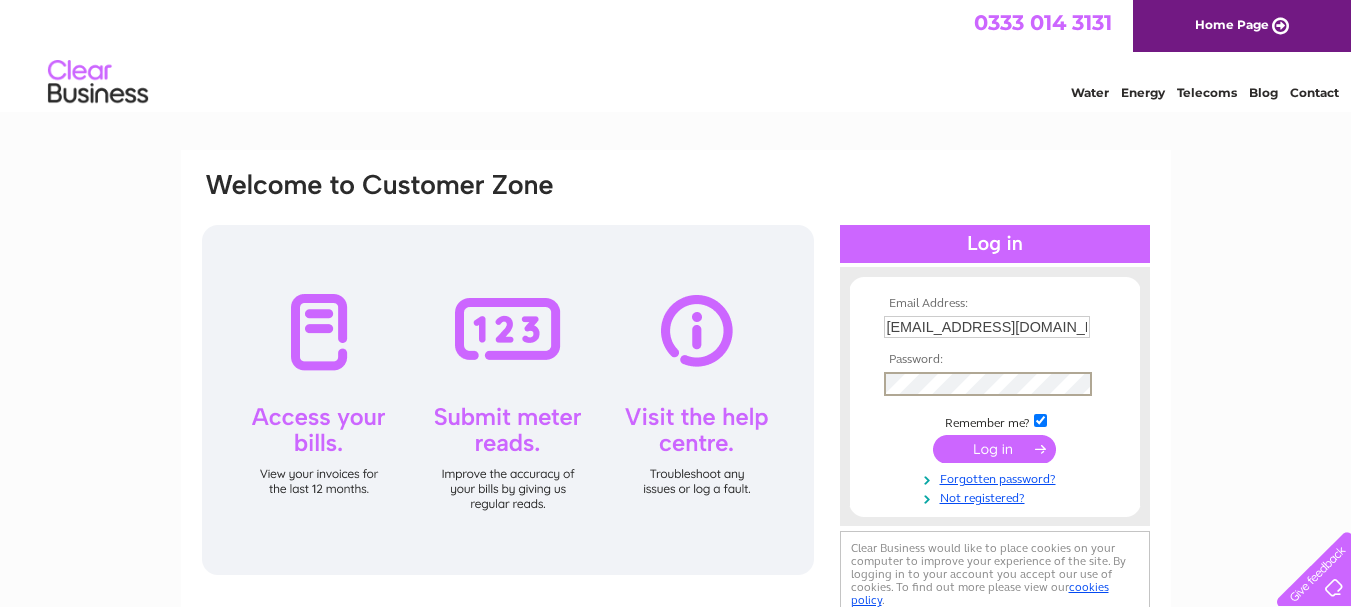 click at bounding box center (1040, 420) 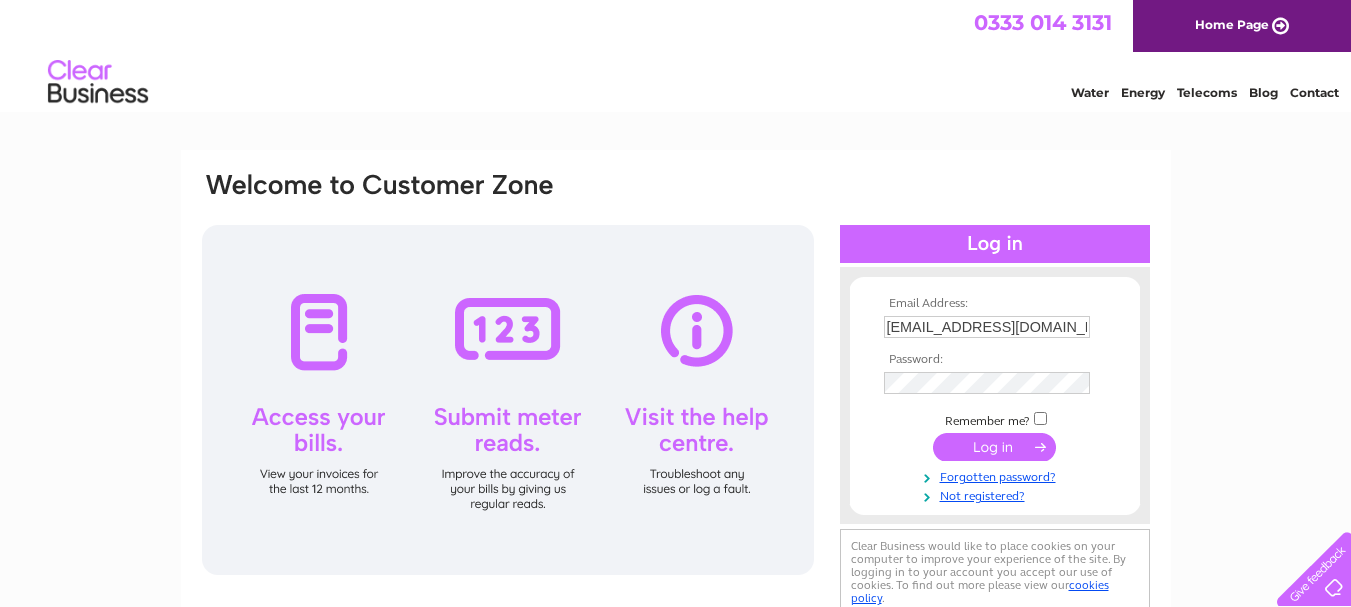 click at bounding box center [994, 447] 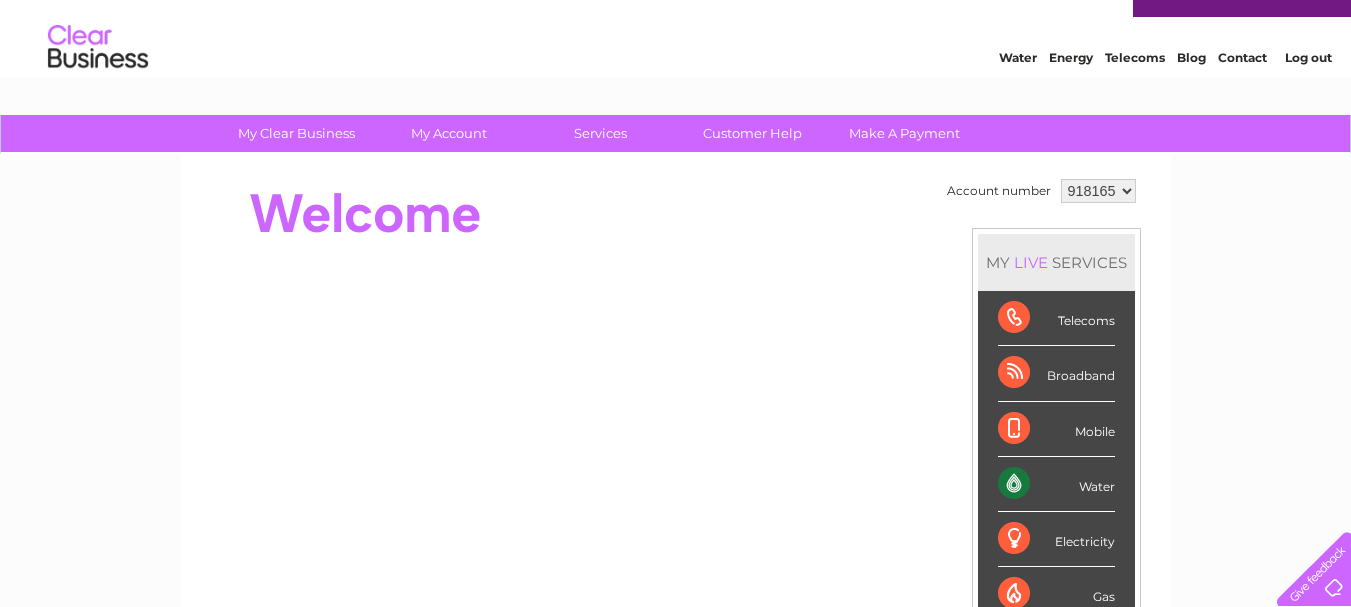 scroll, scrollTop: 0, scrollLeft: 0, axis: both 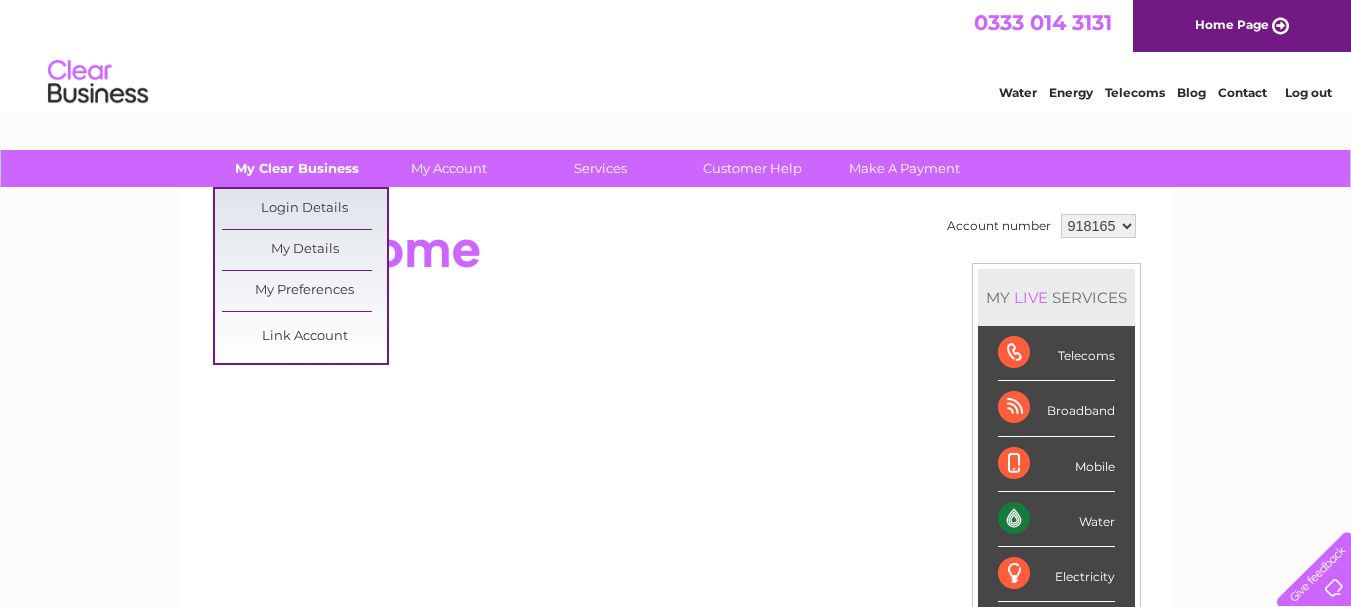 click on "My Clear Business" at bounding box center [296, 168] 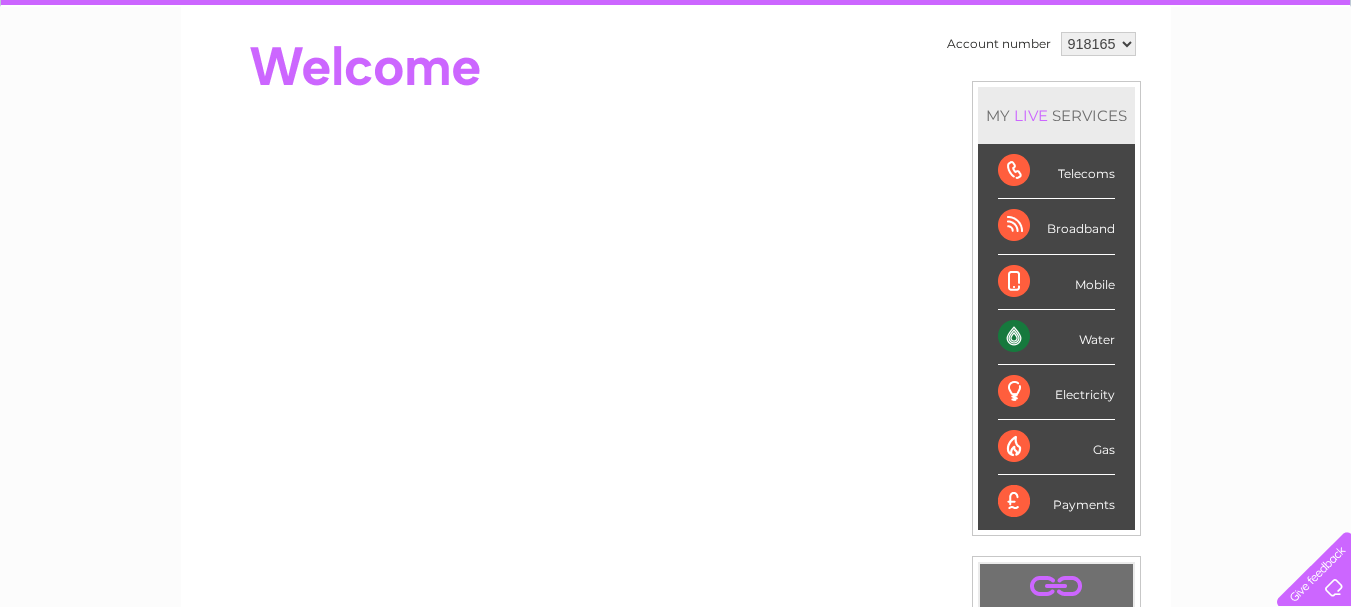scroll, scrollTop: 0, scrollLeft: 0, axis: both 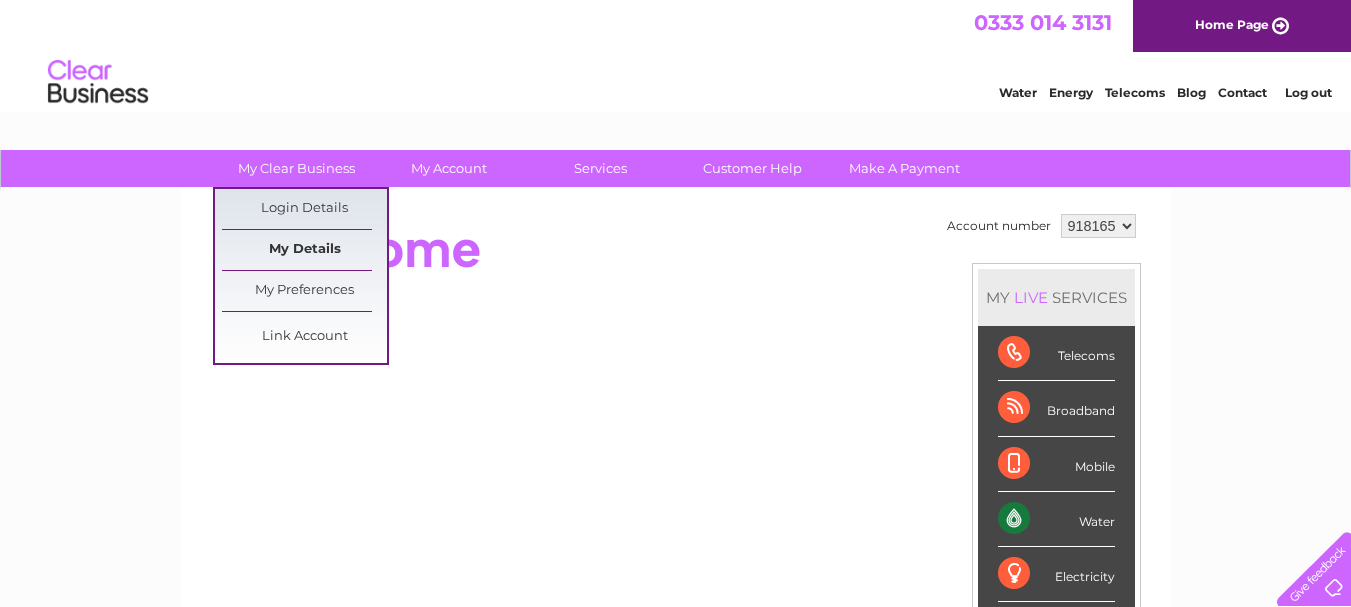 click on "My Details" at bounding box center [304, 250] 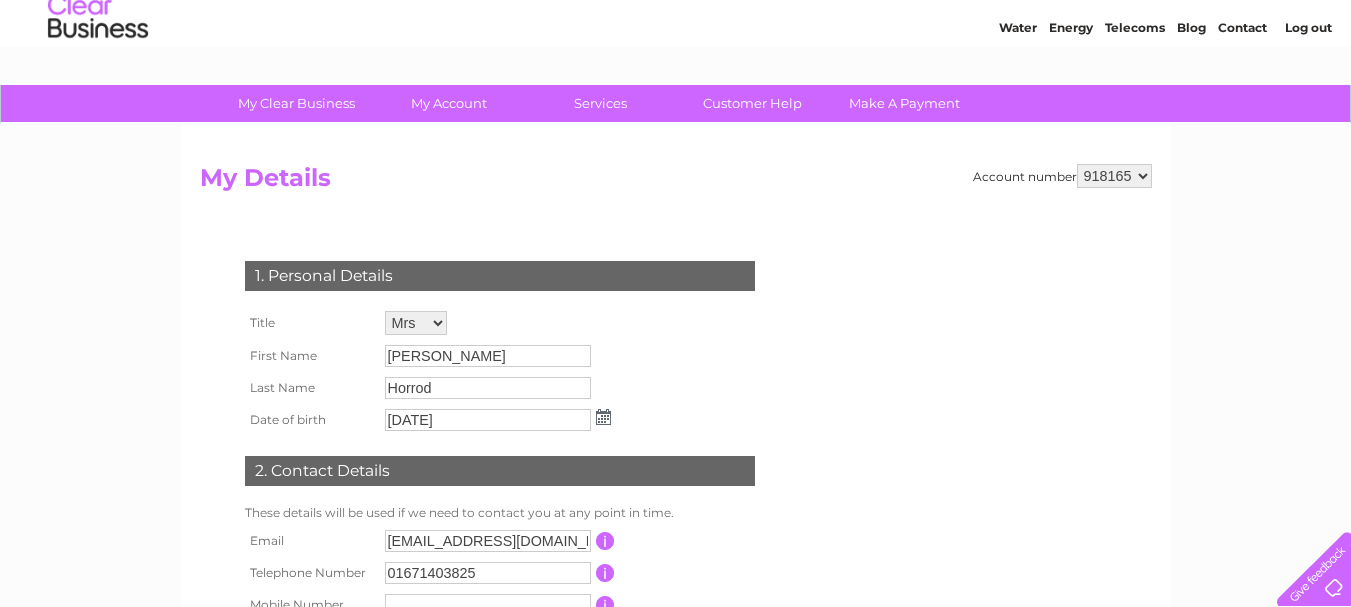scroll, scrollTop: 100, scrollLeft: 0, axis: vertical 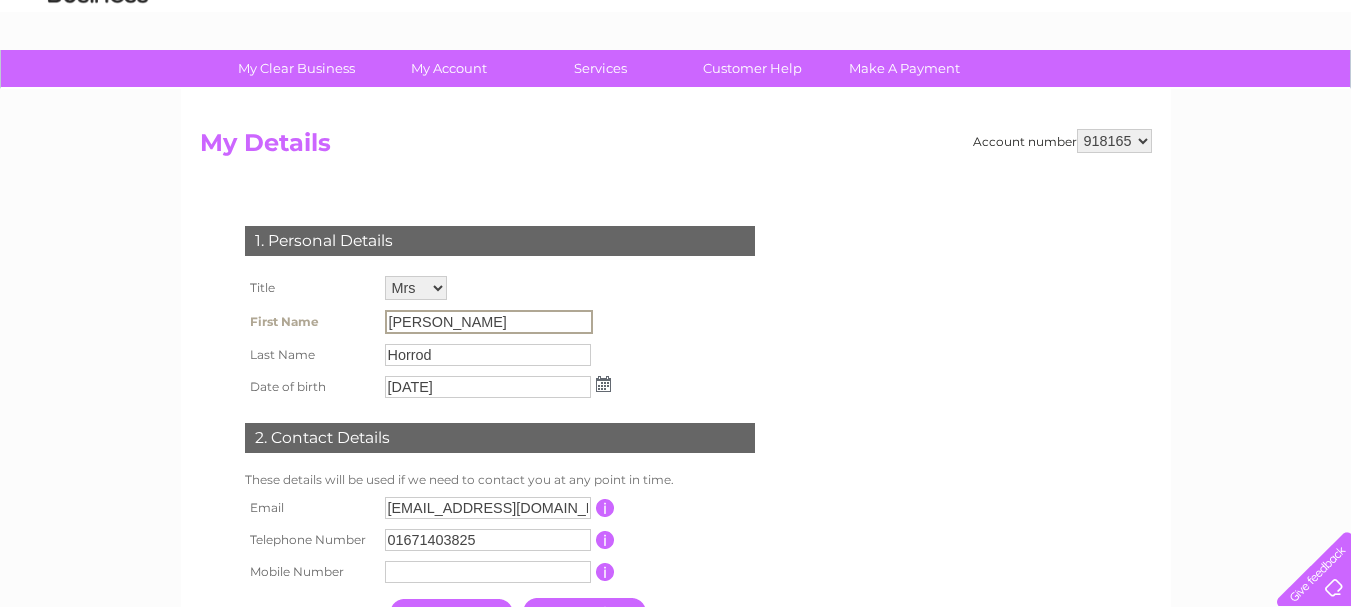 drag, startPoint x: 444, startPoint y: 322, endPoint x: 232, endPoint y: 319, distance: 212.02122 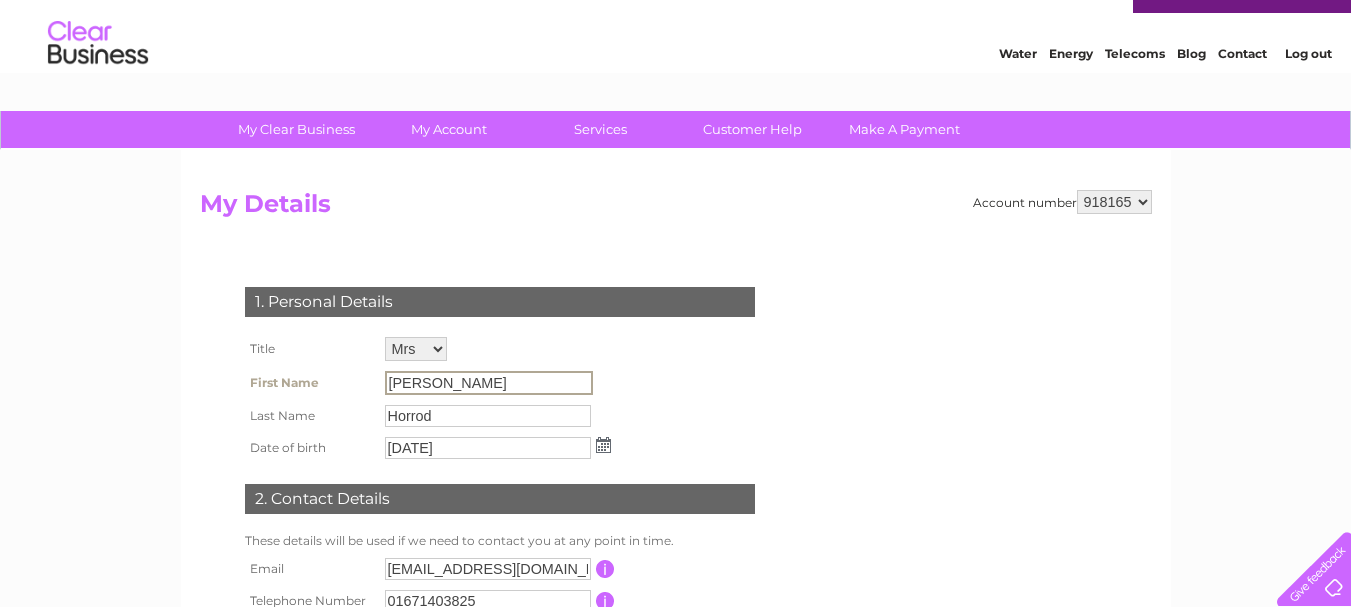 scroll, scrollTop: 0, scrollLeft: 0, axis: both 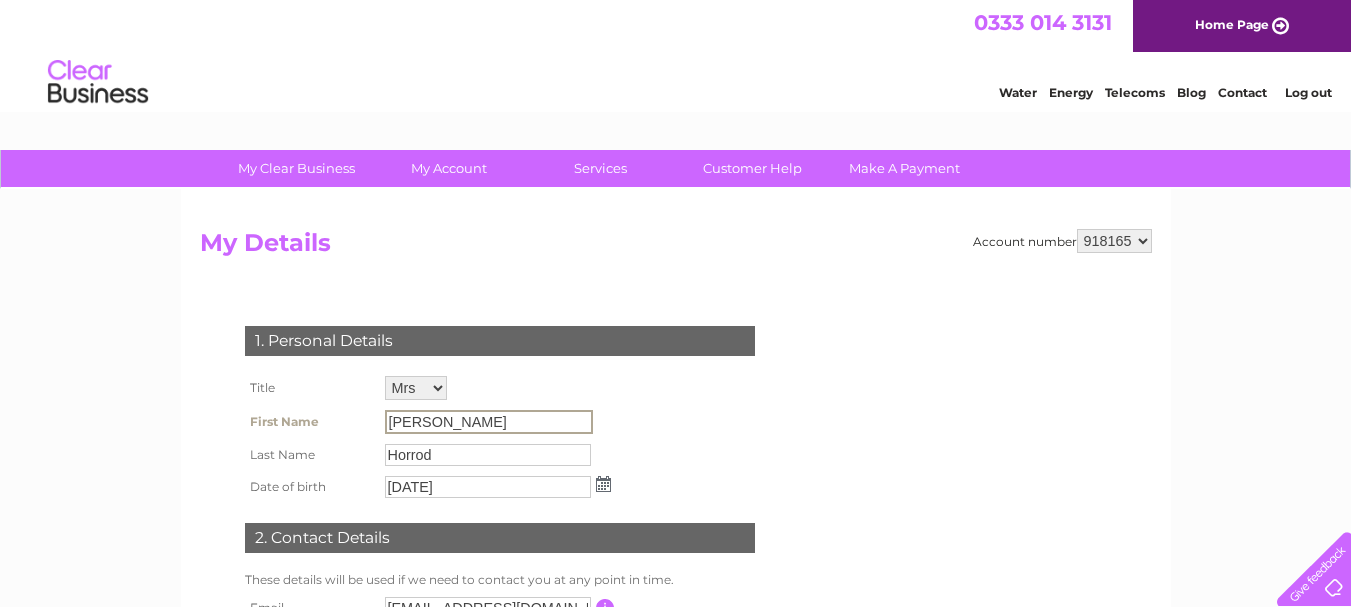 drag, startPoint x: 441, startPoint y: 428, endPoint x: 325, endPoint y: 418, distance: 116.43024 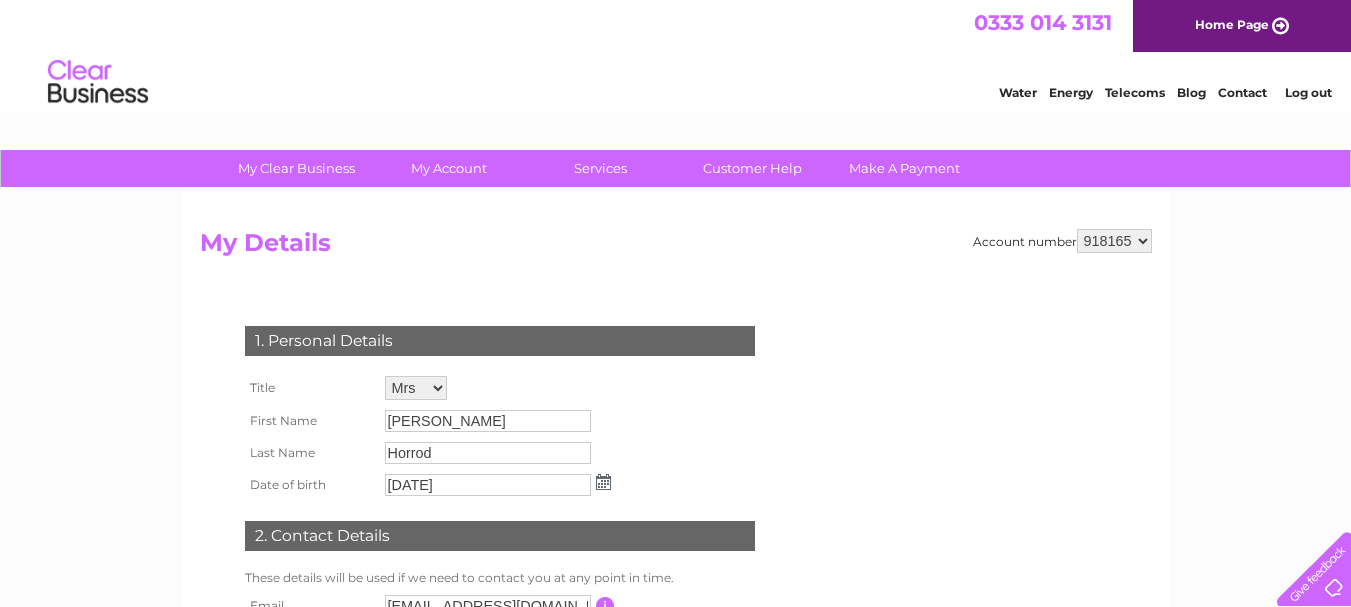 drag, startPoint x: 478, startPoint y: 442, endPoint x: 468, endPoint y: 445, distance: 10.440307 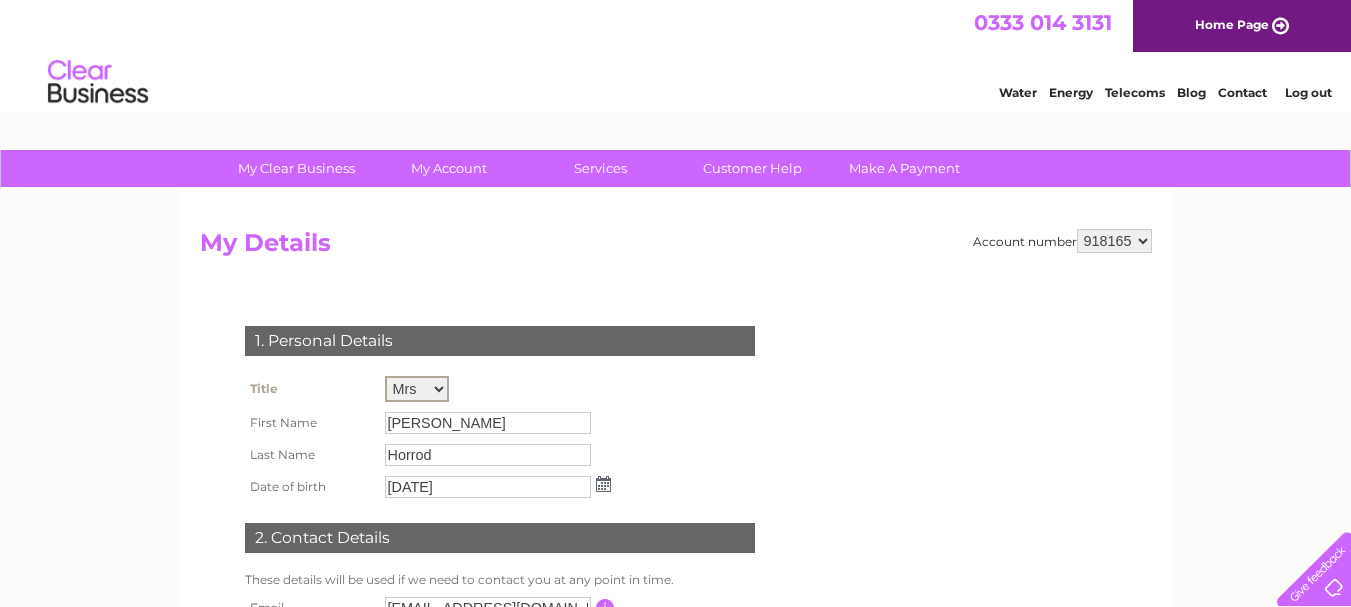 click on "Mr
Mrs
Ms
Miss
Dr
Rev
Prof
Other" at bounding box center (417, 389) 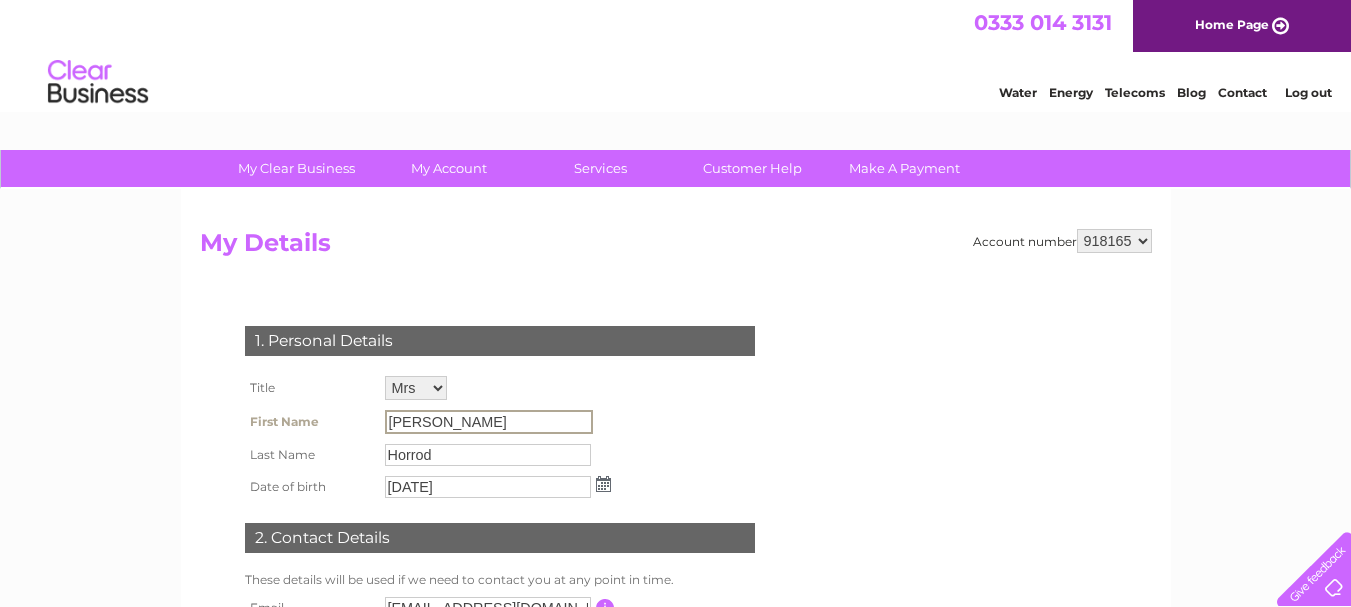 drag, startPoint x: 433, startPoint y: 419, endPoint x: 287, endPoint y: 421, distance: 146.0137 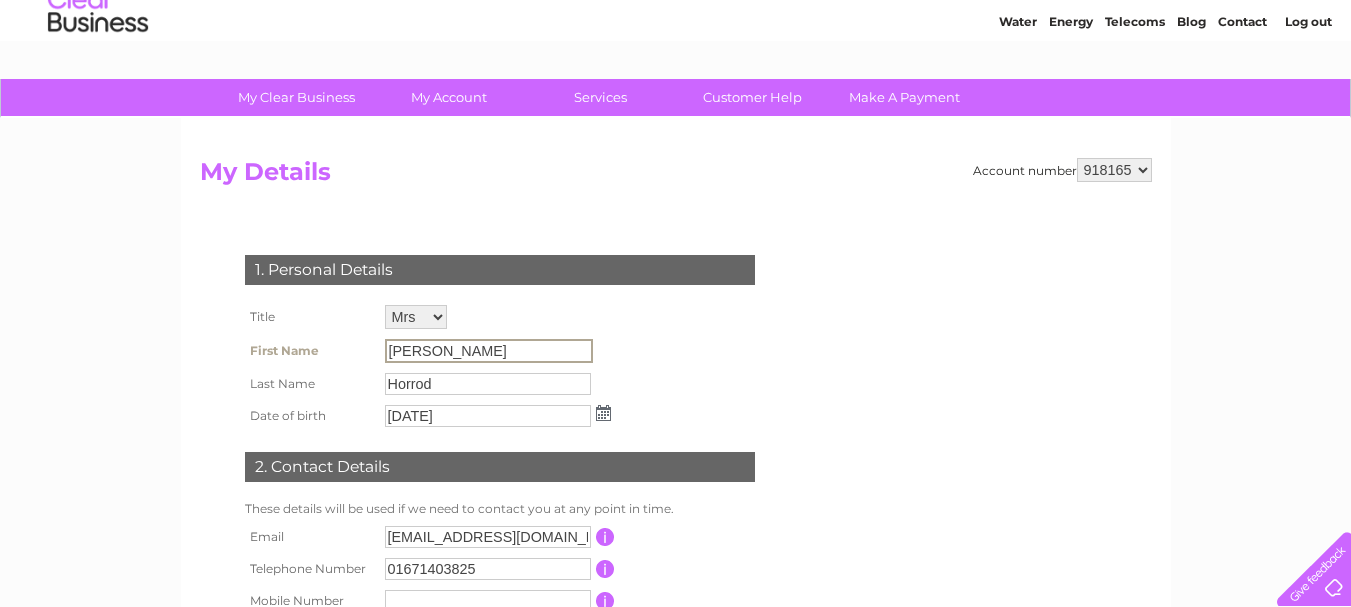 scroll, scrollTop: 100, scrollLeft: 0, axis: vertical 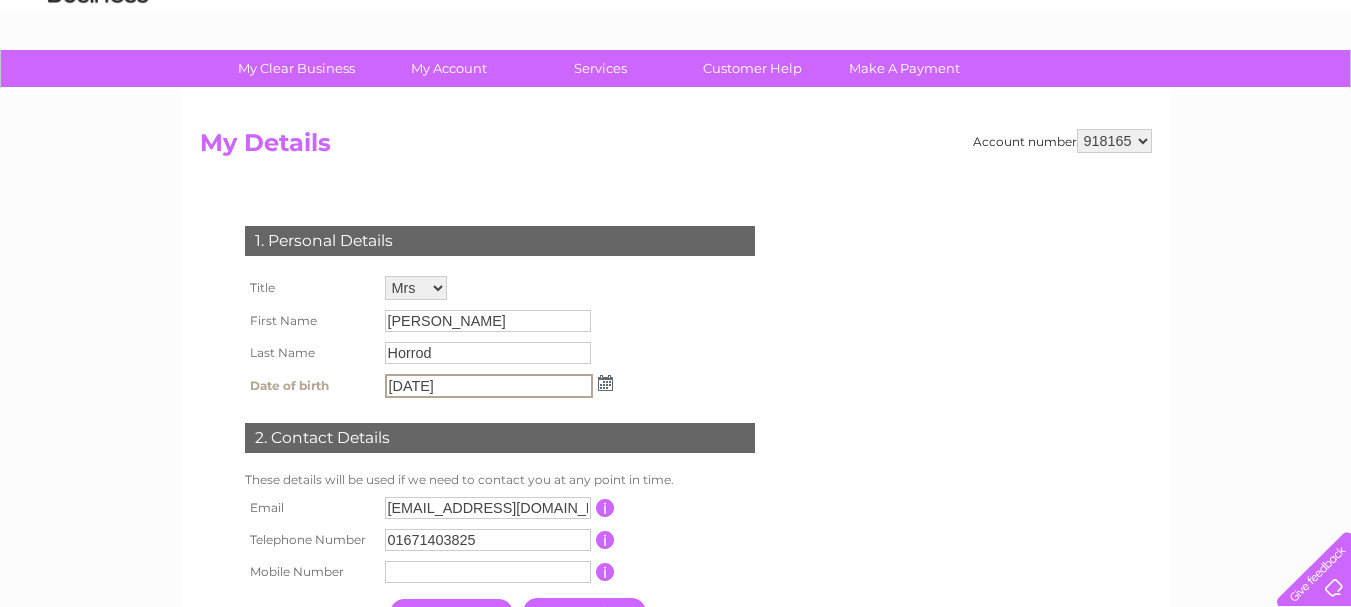 drag, startPoint x: 493, startPoint y: 393, endPoint x: 284, endPoint y: 380, distance: 209.40392 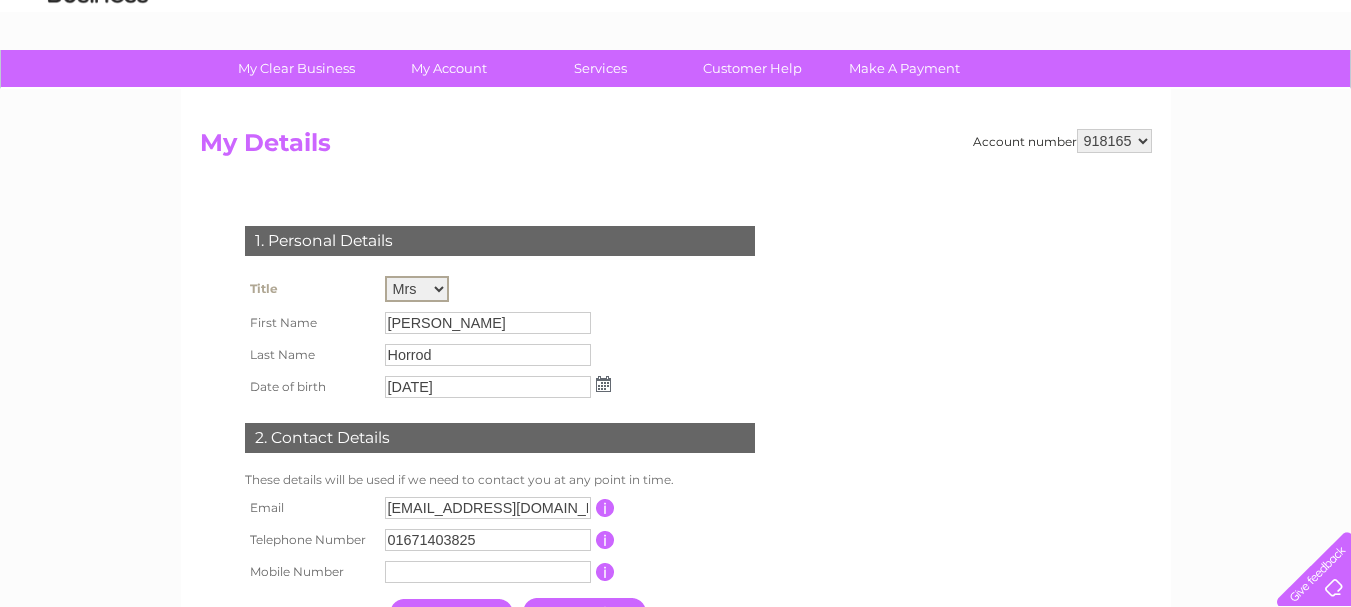 click on "Mr
Mrs
Ms
Miss
Dr
Rev
Prof
Other" at bounding box center [417, 289] 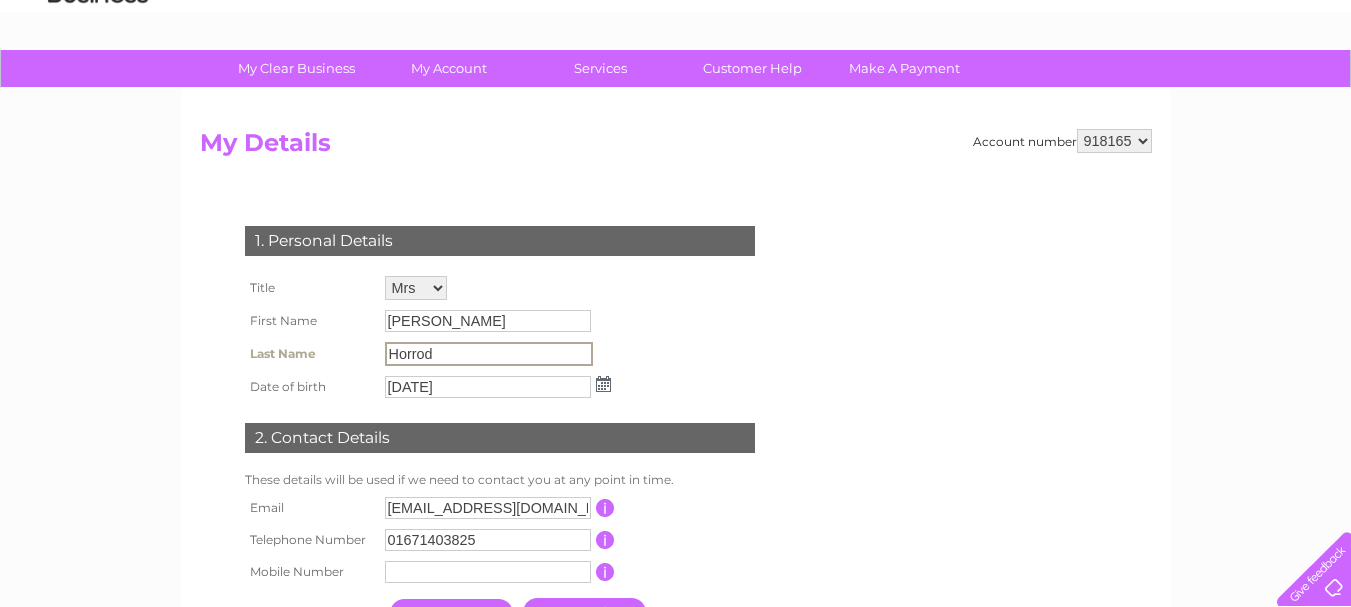 drag, startPoint x: 448, startPoint y: 358, endPoint x: 237, endPoint y: 362, distance: 211.03792 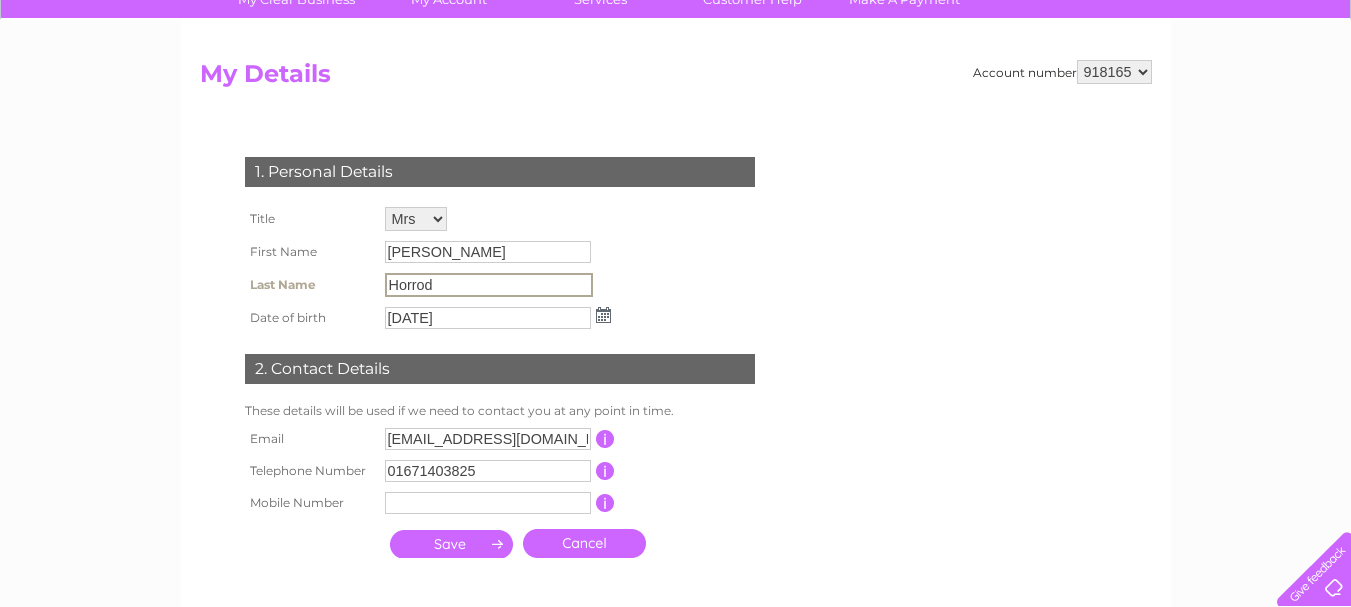 scroll, scrollTop: 200, scrollLeft: 0, axis: vertical 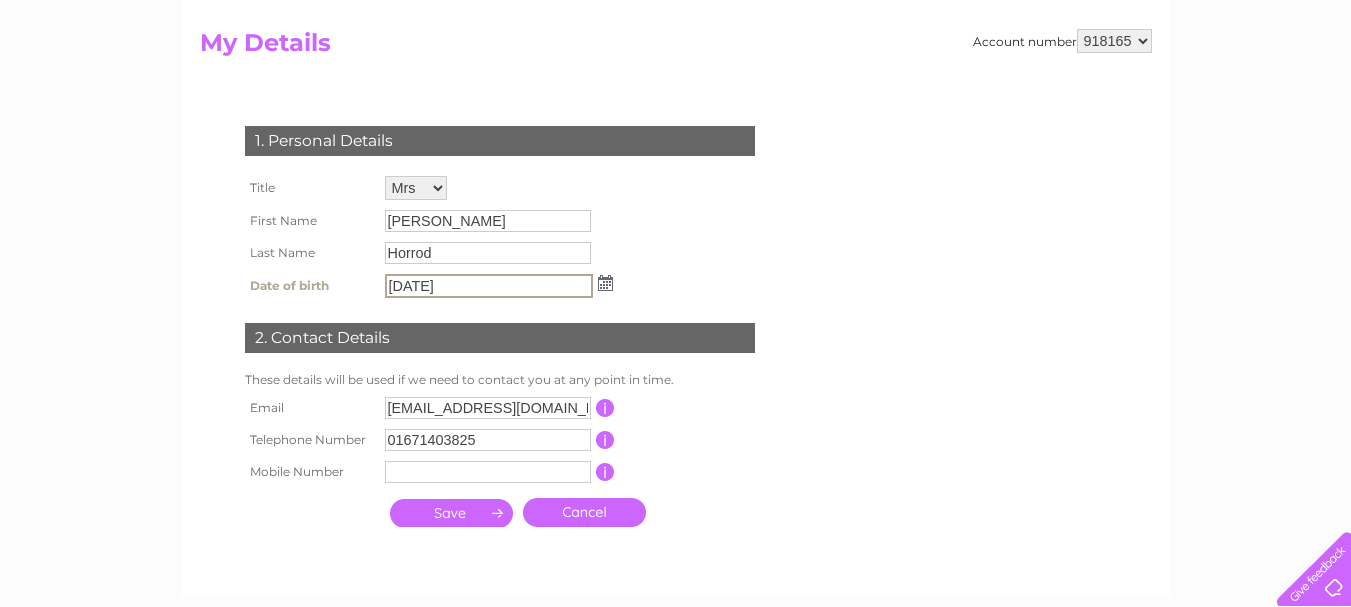 click on "21/12/1988" at bounding box center [489, 286] 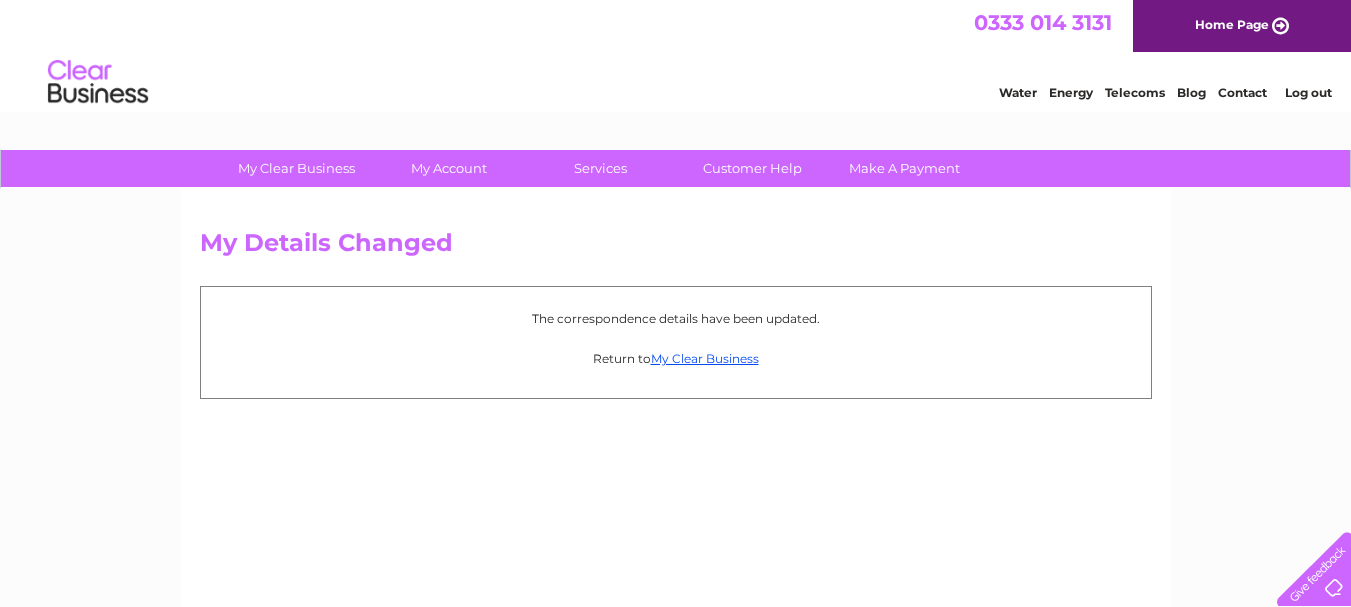 scroll, scrollTop: 0, scrollLeft: 0, axis: both 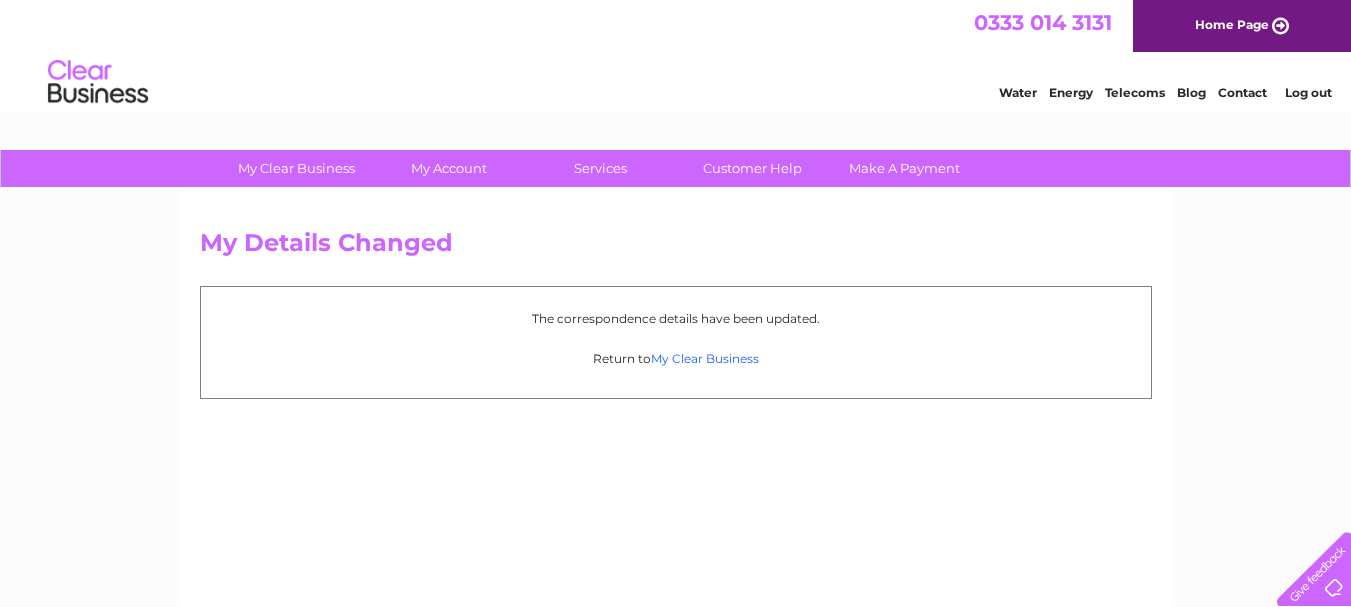 click on "My Clear Business" at bounding box center (705, 358) 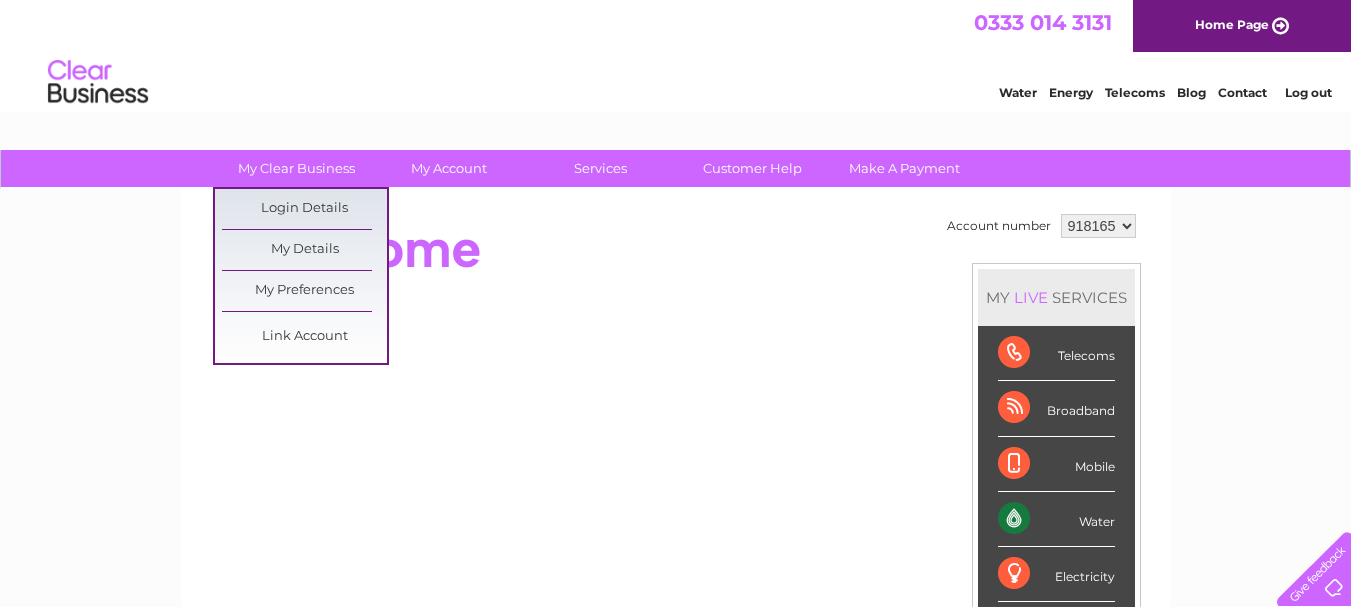 scroll, scrollTop: 0, scrollLeft: 0, axis: both 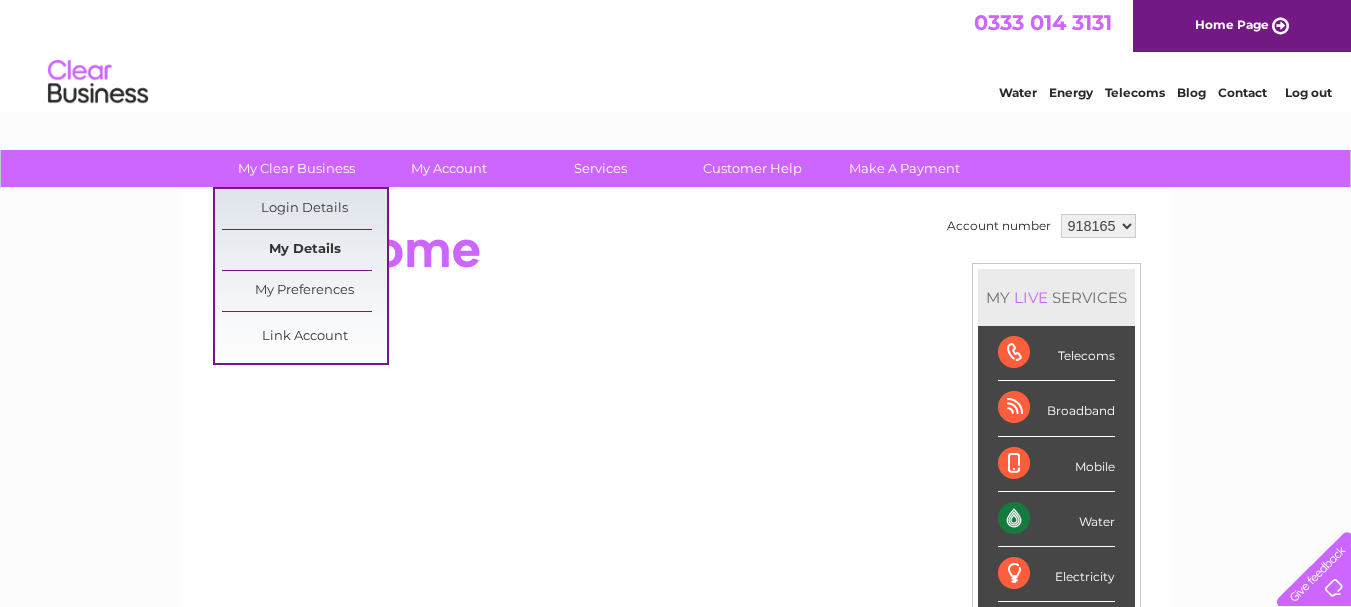 click on "My Details" at bounding box center (304, 250) 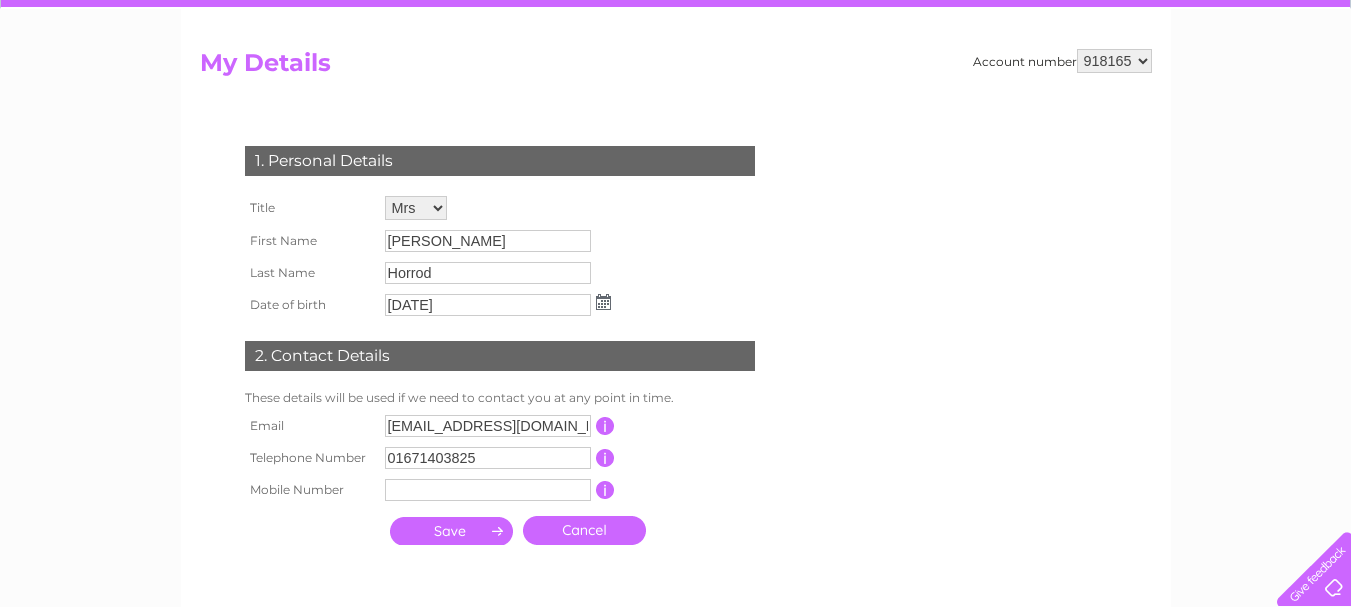 scroll, scrollTop: 200, scrollLeft: 0, axis: vertical 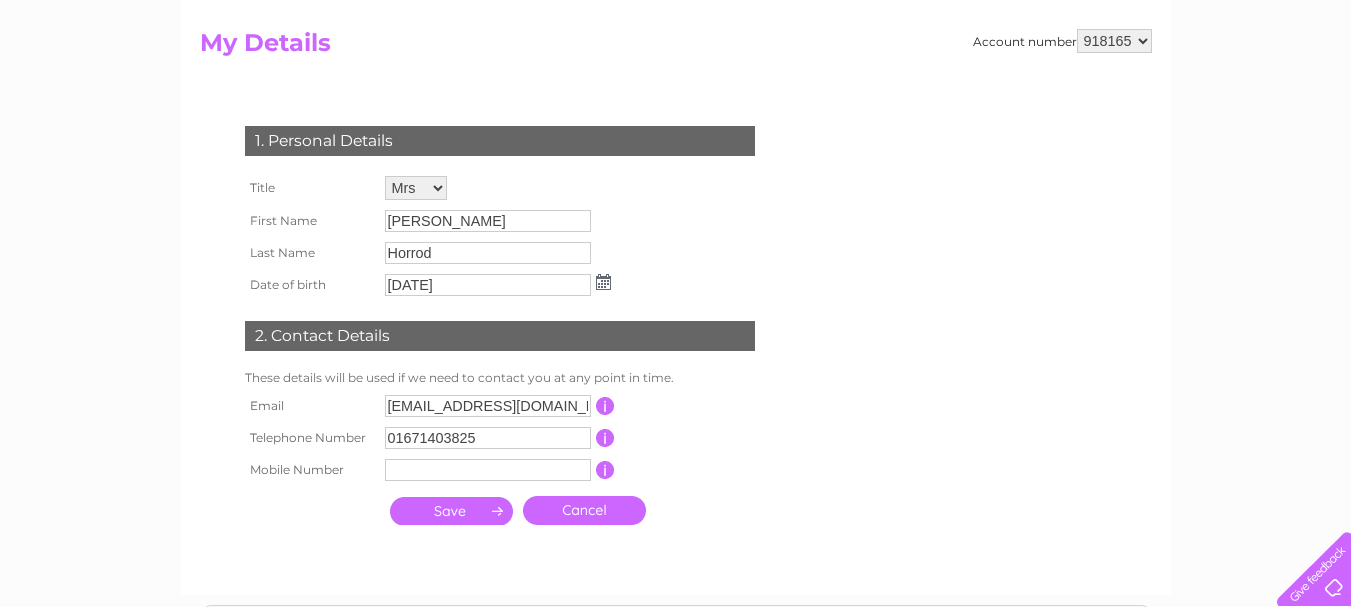 click on "[PERSON_NAME]" at bounding box center [488, 221] 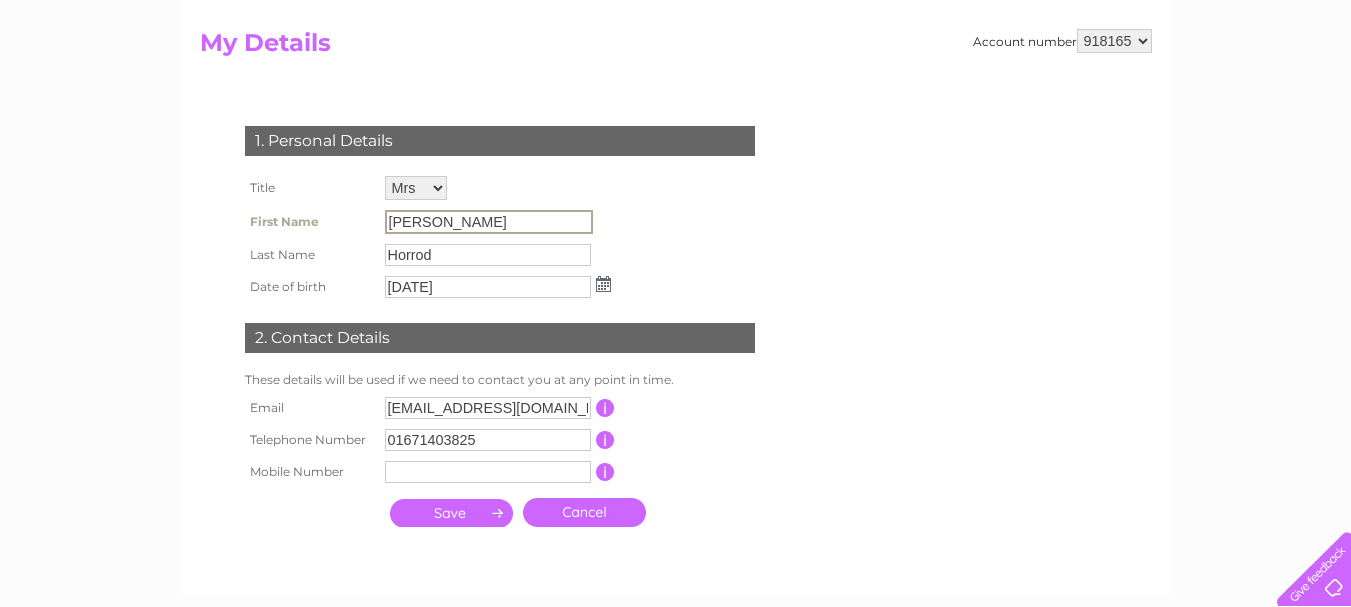 drag, startPoint x: 467, startPoint y: 216, endPoint x: 212, endPoint y: 196, distance: 255.78311 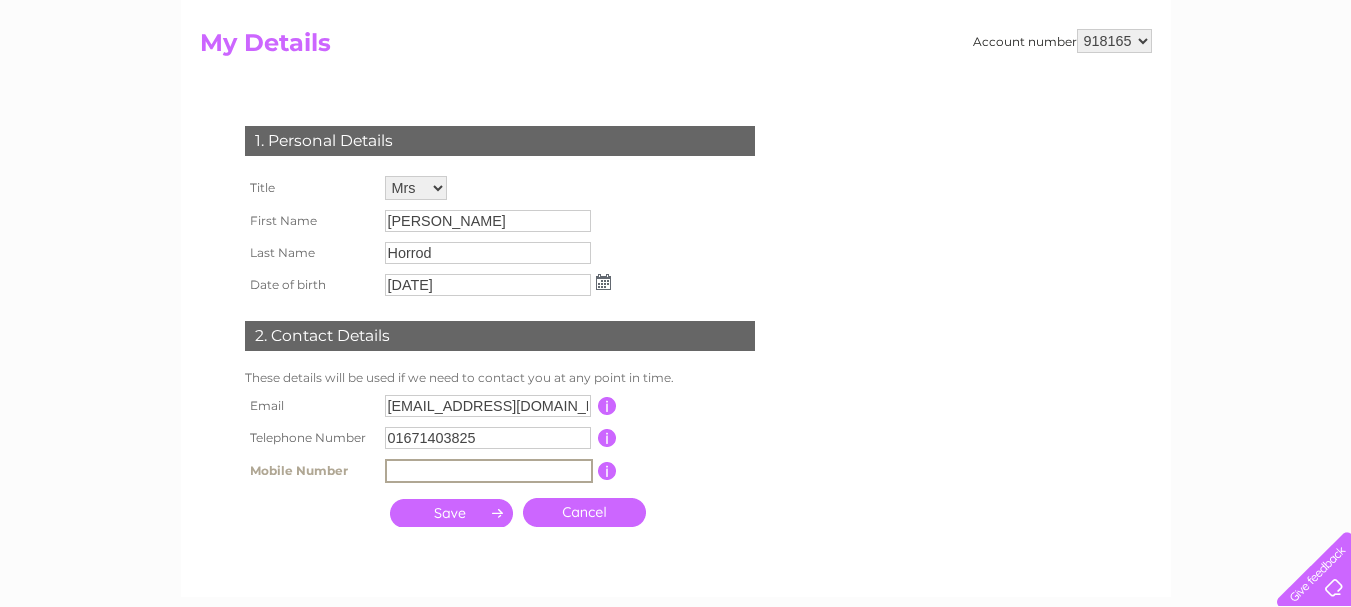 click at bounding box center (489, 471) 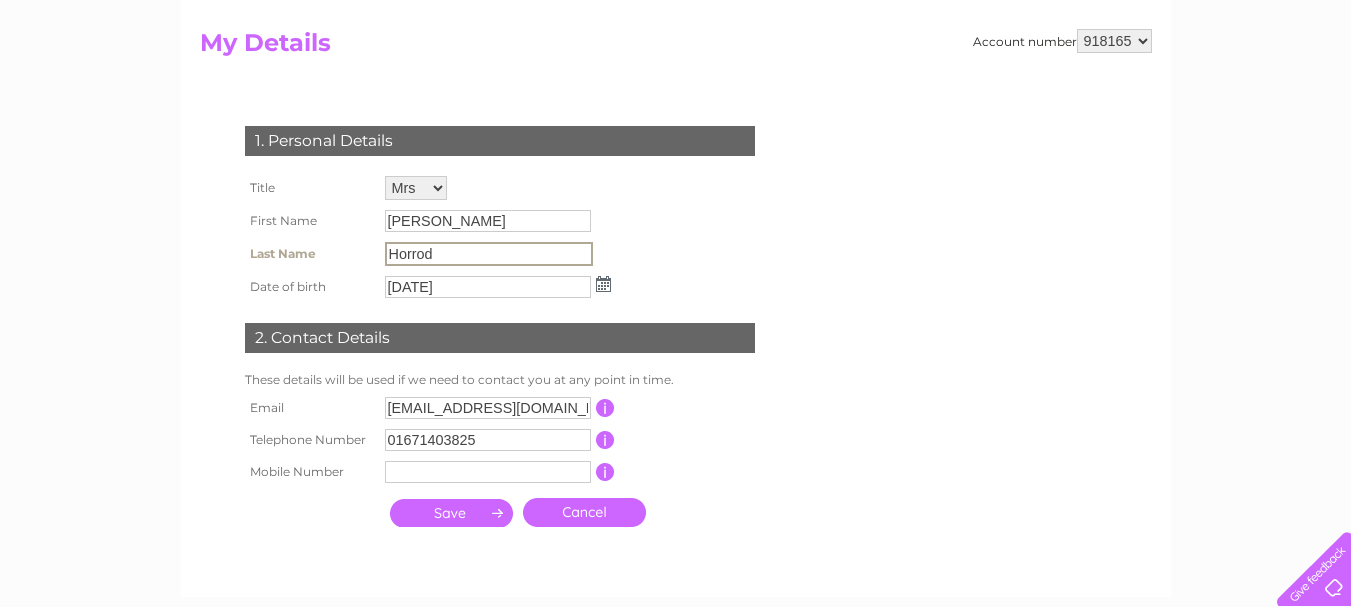 click on "Horrod" at bounding box center [489, 254] 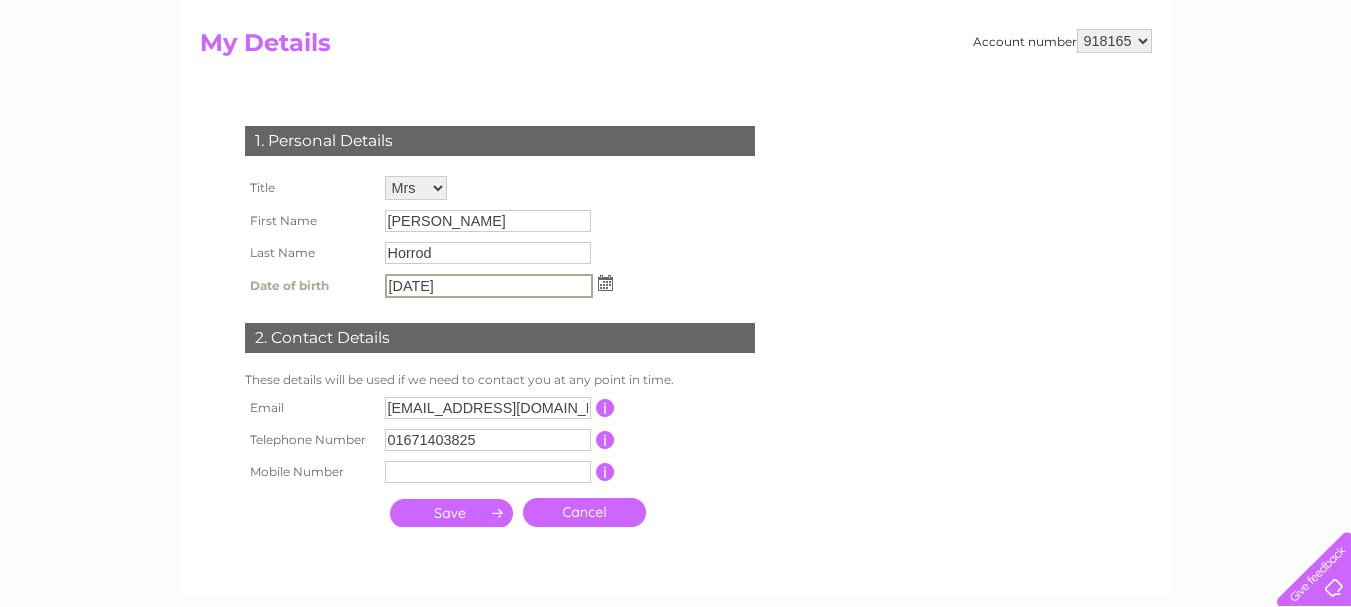 click on "21/12/1988" at bounding box center [489, 286] 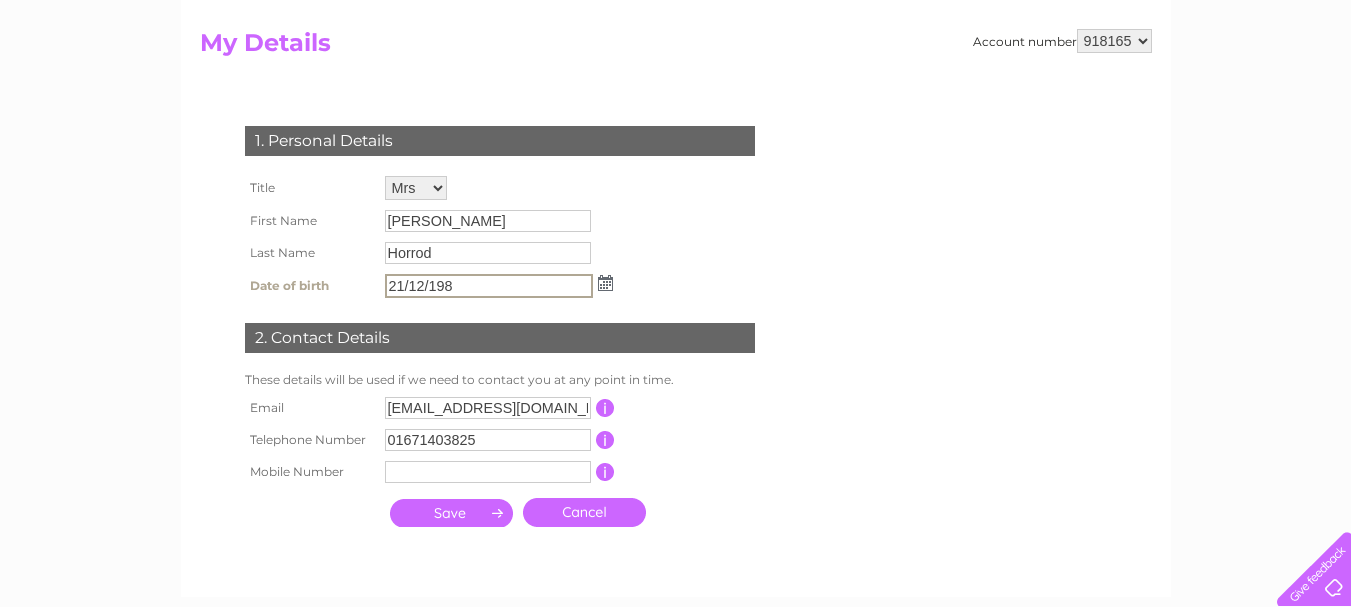 type on "21/12/1988" 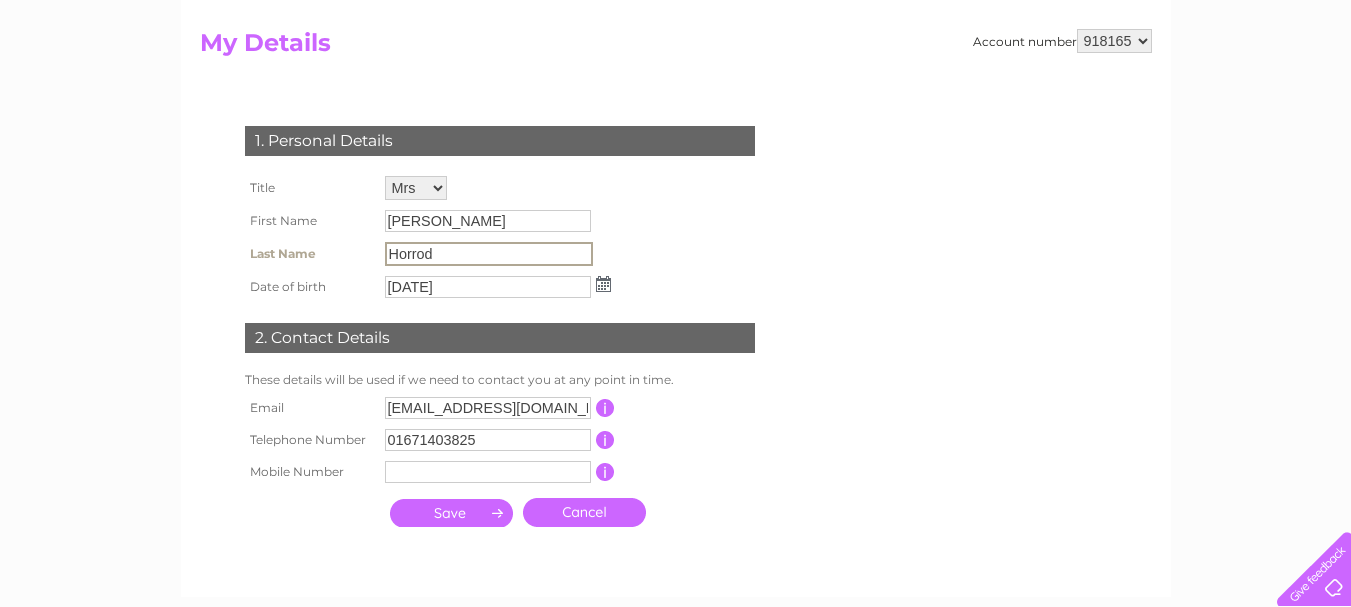 drag, startPoint x: 520, startPoint y: 253, endPoint x: 276, endPoint y: 254, distance: 244.00204 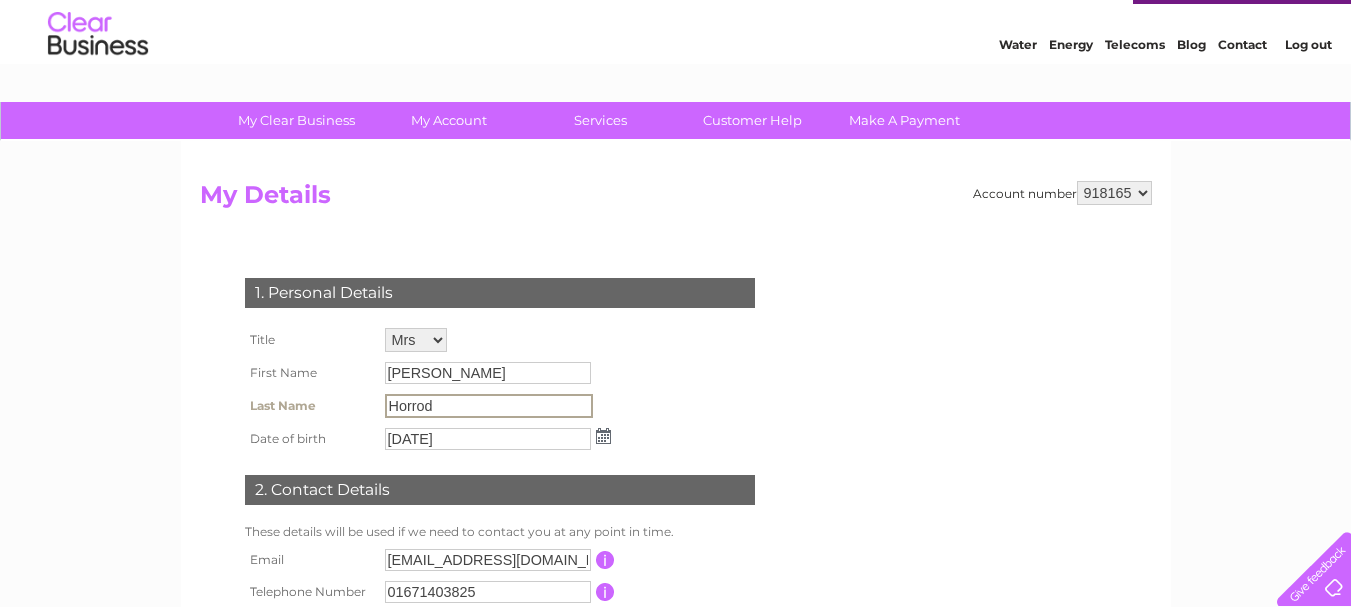 scroll, scrollTop: 0, scrollLeft: 0, axis: both 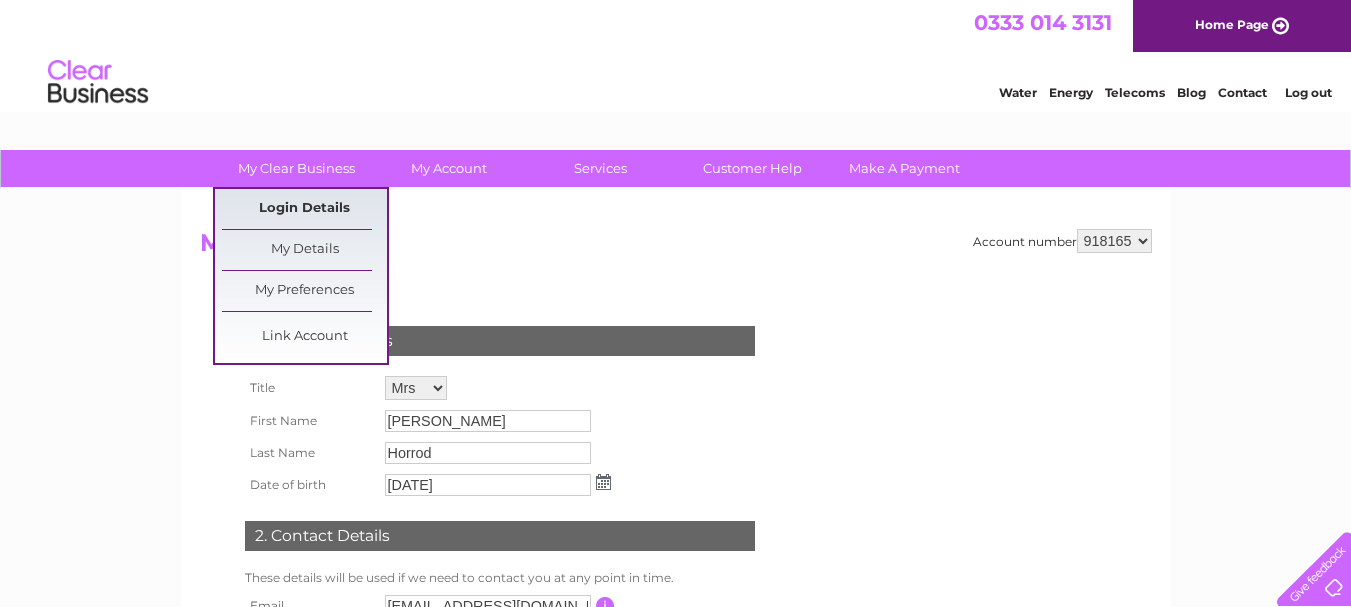 click on "Login Details" at bounding box center (304, 209) 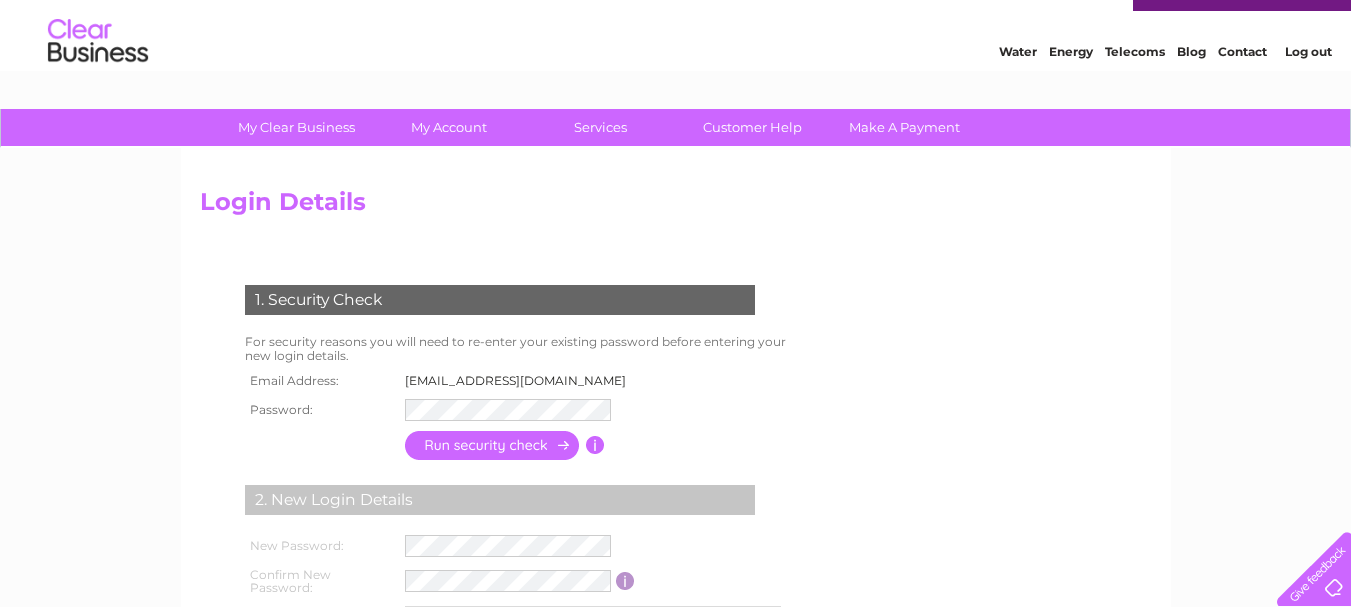 scroll, scrollTop: 0, scrollLeft: 0, axis: both 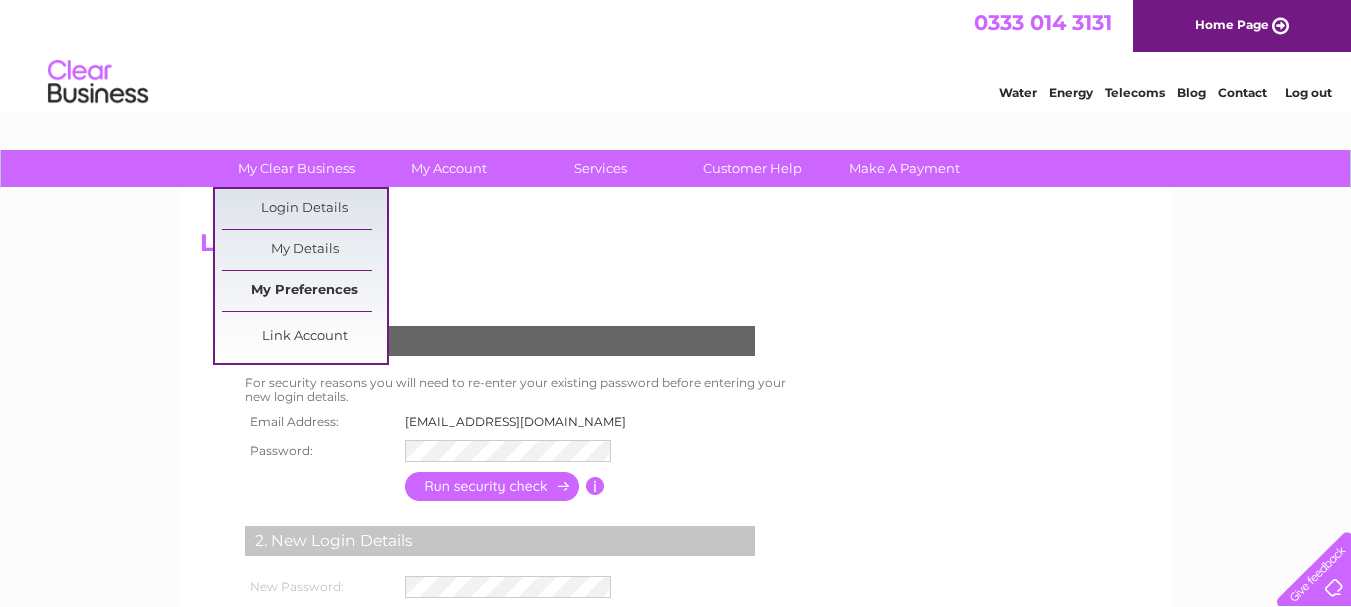 click on "My Preferences" at bounding box center [304, 291] 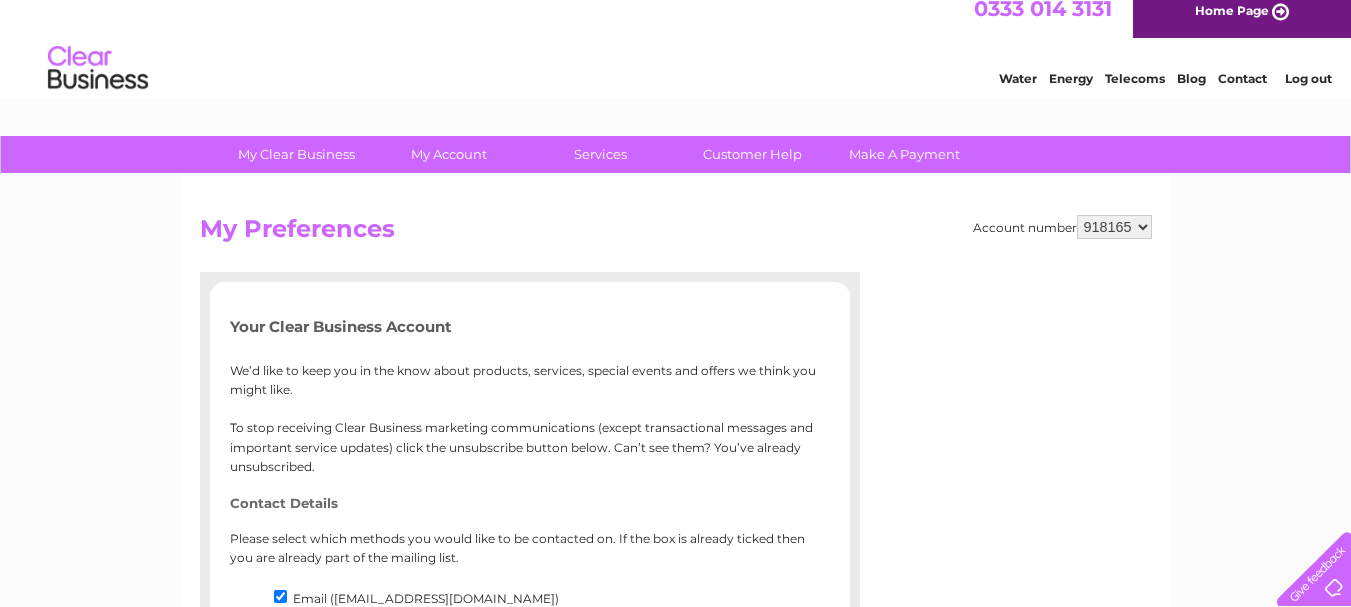 scroll, scrollTop: 0, scrollLeft: 0, axis: both 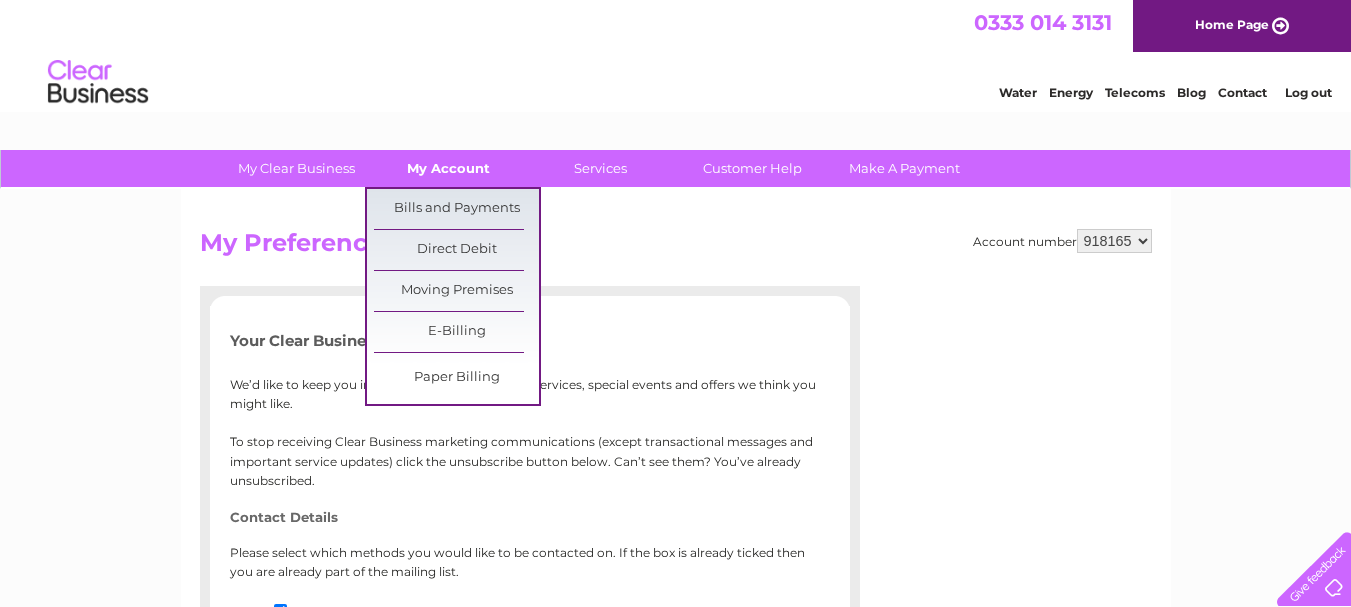 click on "My Account" at bounding box center [448, 168] 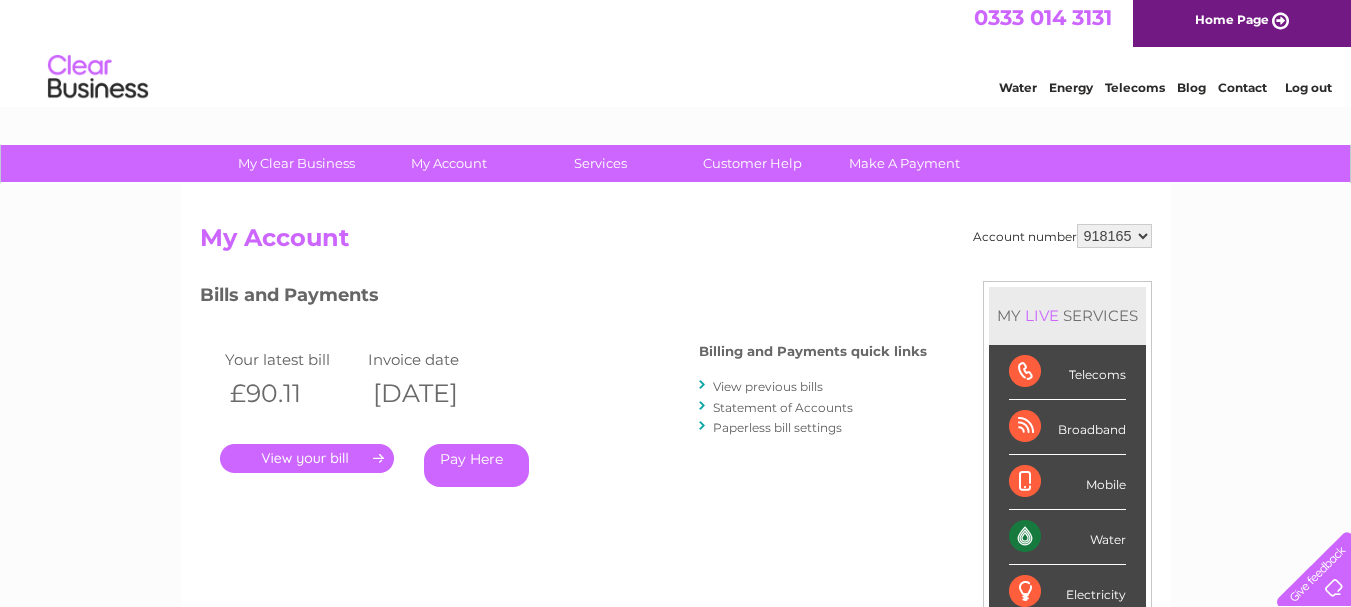 scroll, scrollTop: 0, scrollLeft: 0, axis: both 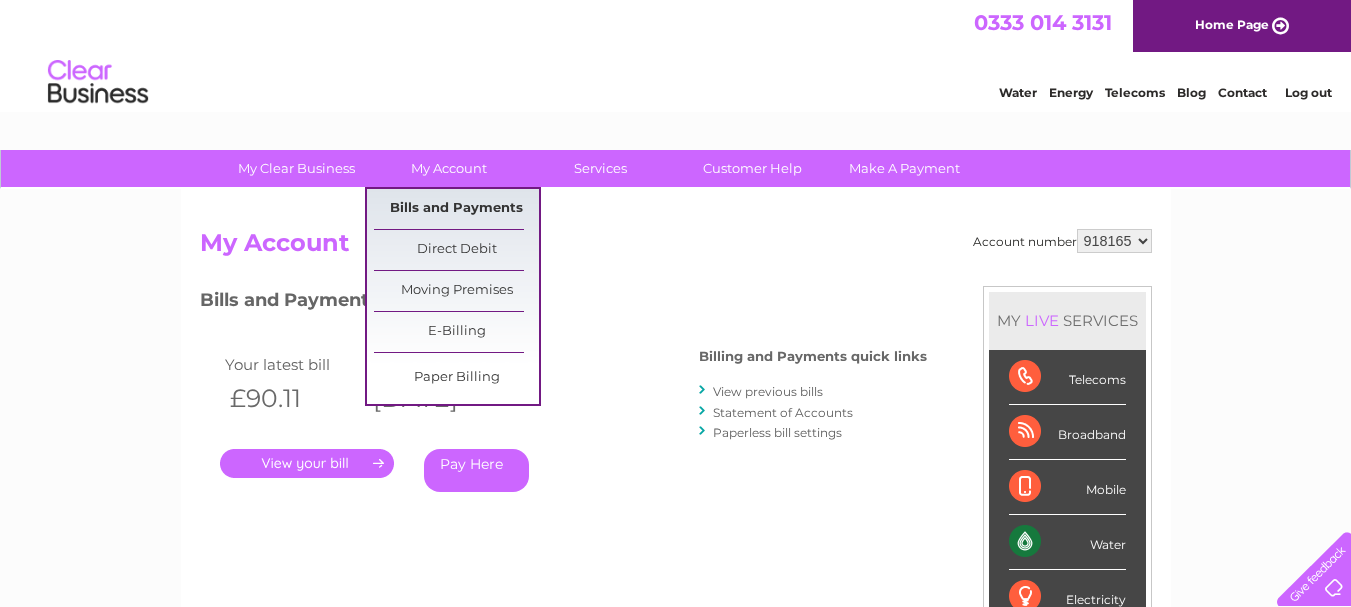 click on "Bills and Payments" at bounding box center (456, 209) 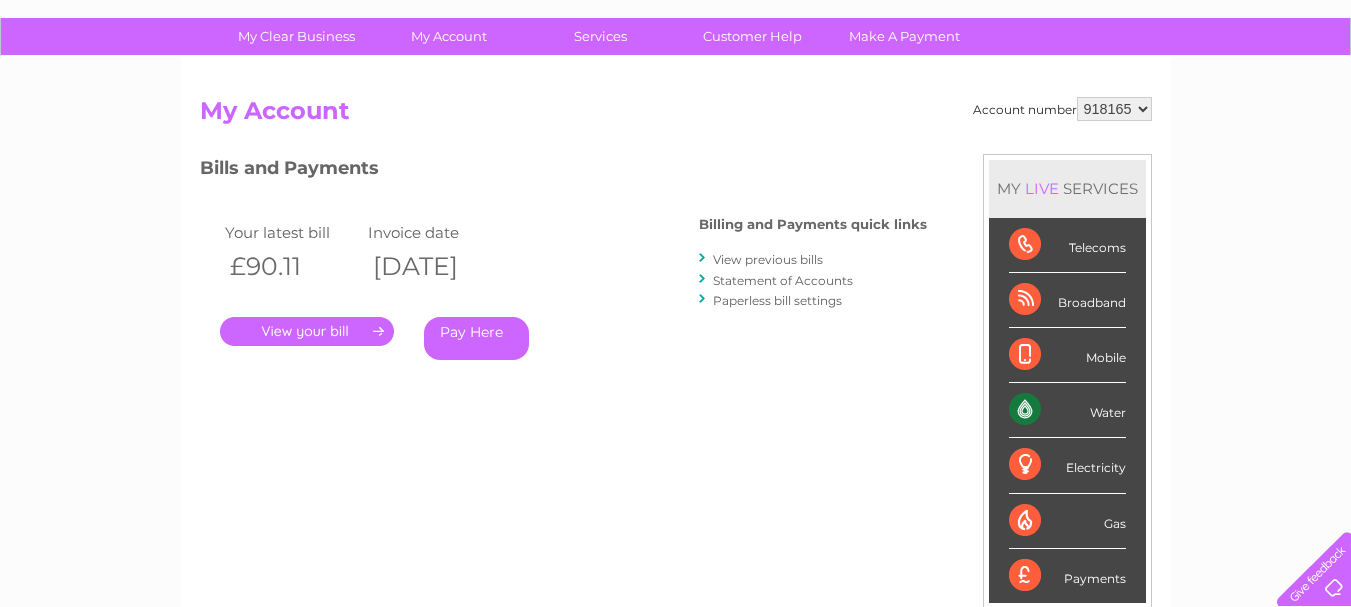 scroll, scrollTop: 0, scrollLeft: 0, axis: both 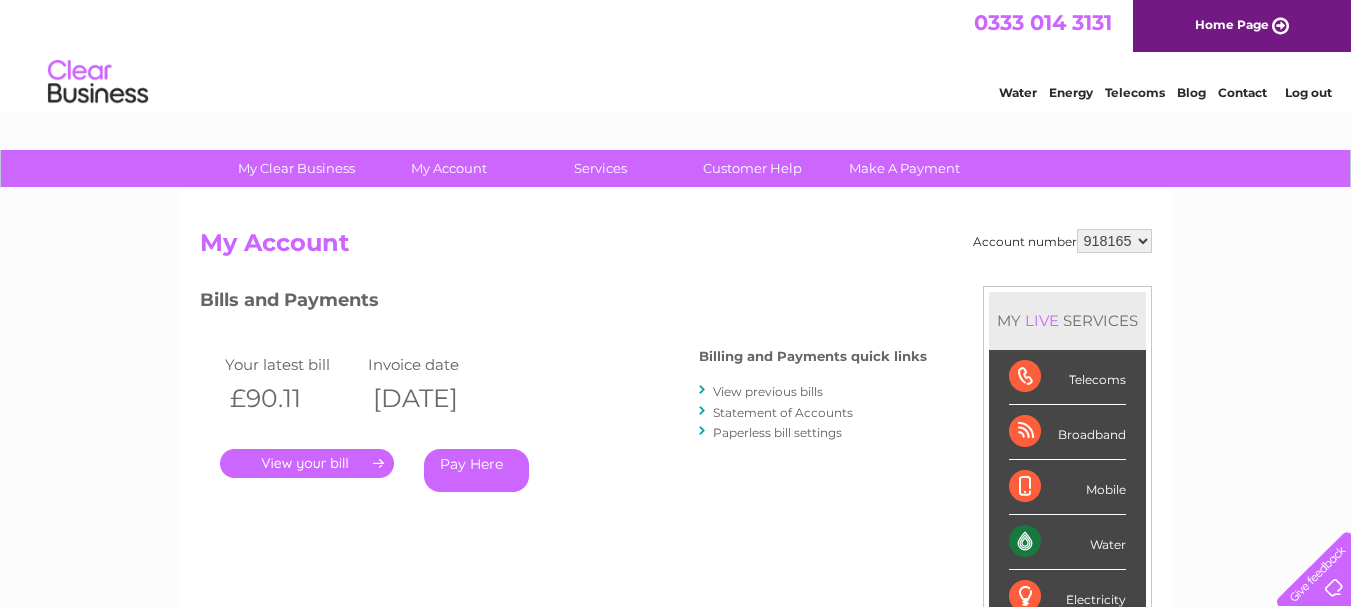 click on "Water" at bounding box center (1018, 92) 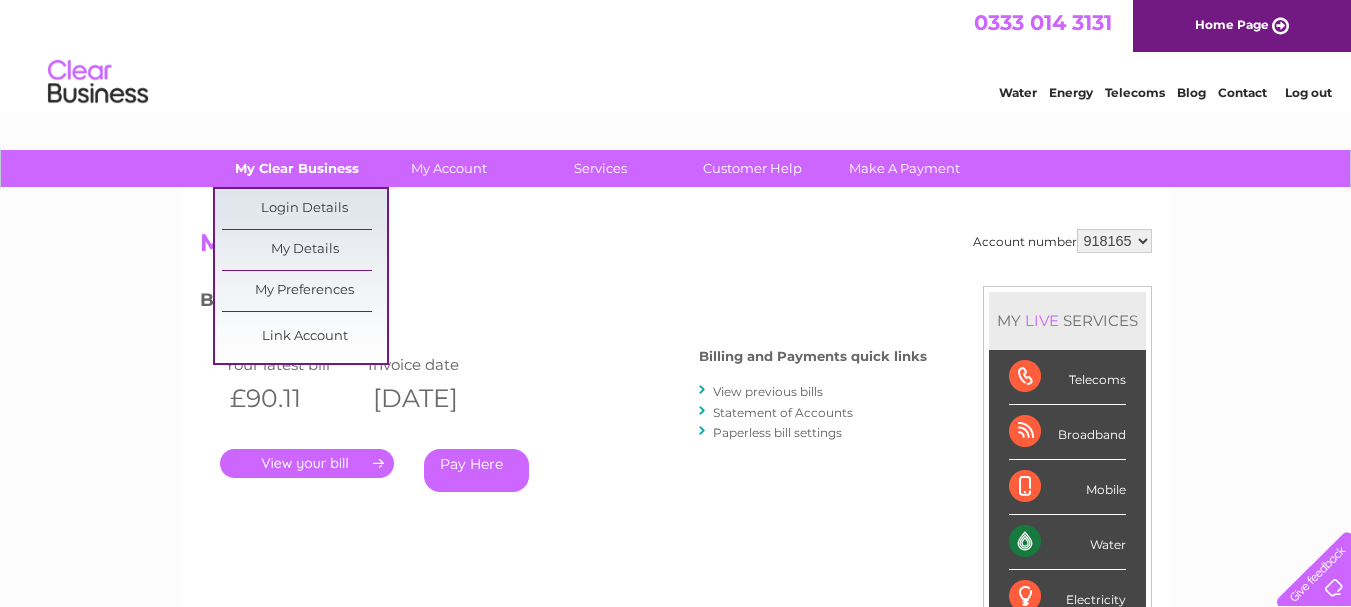 scroll, scrollTop: 0, scrollLeft: 0, axis: both 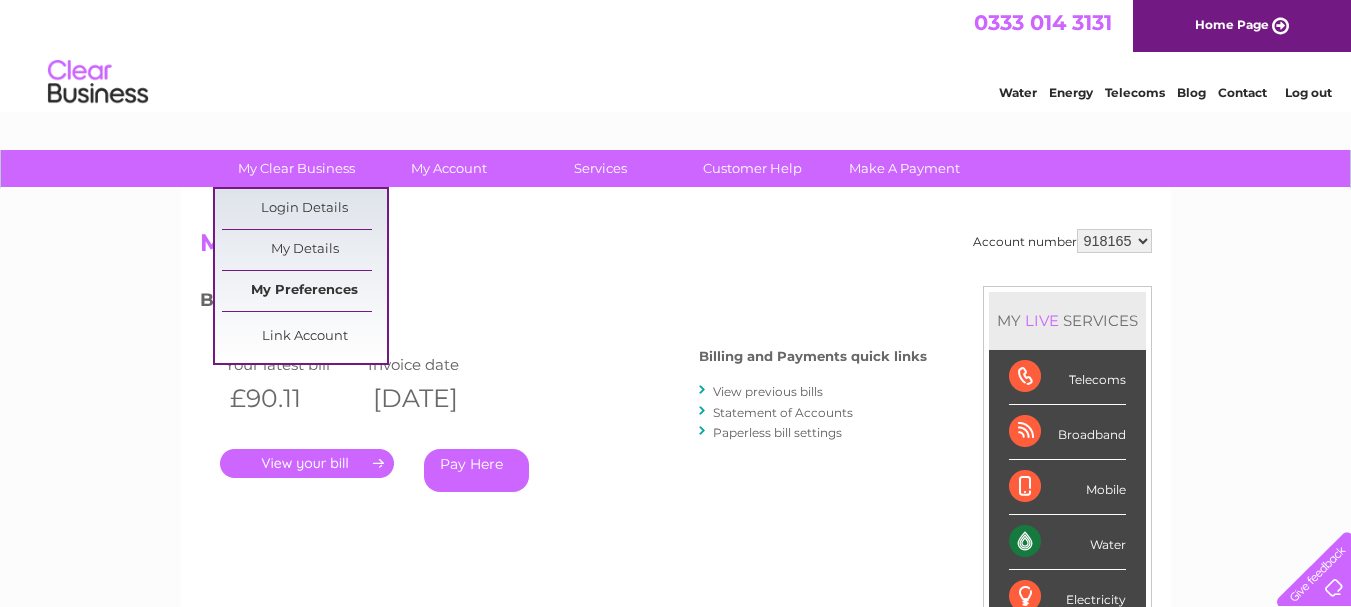 click on "My Preferences" at bounding box center (304, 291) 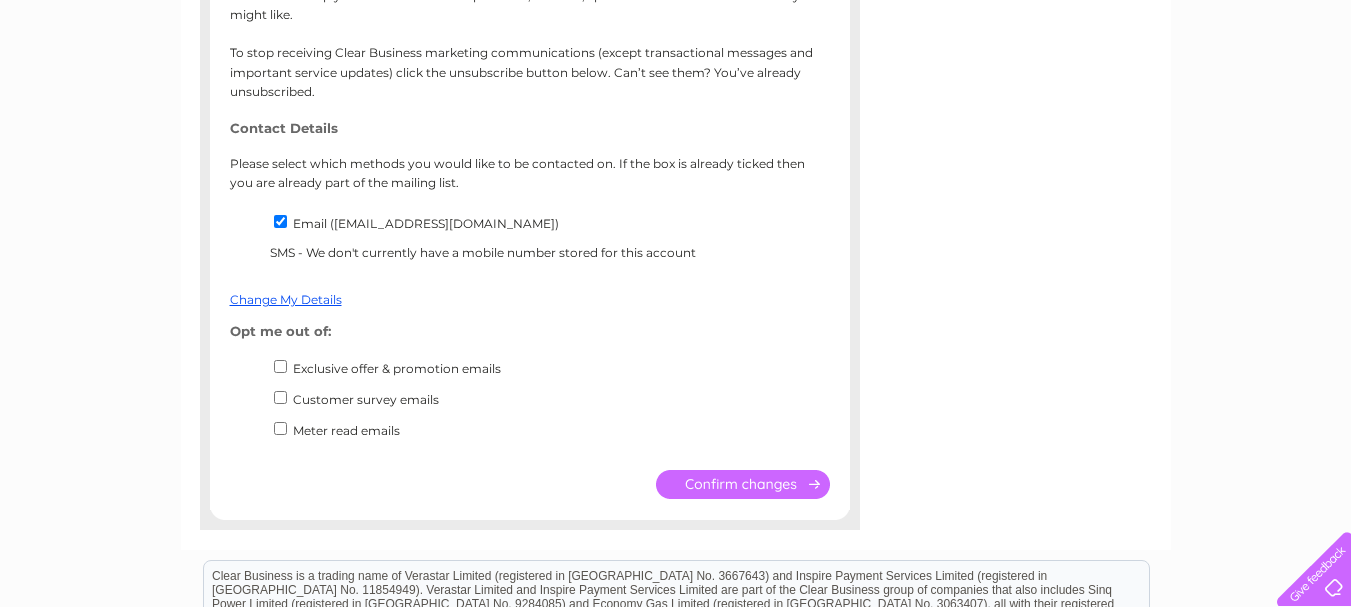 scroll, scrollTop: 0, scrollLeft: 0, axis: both 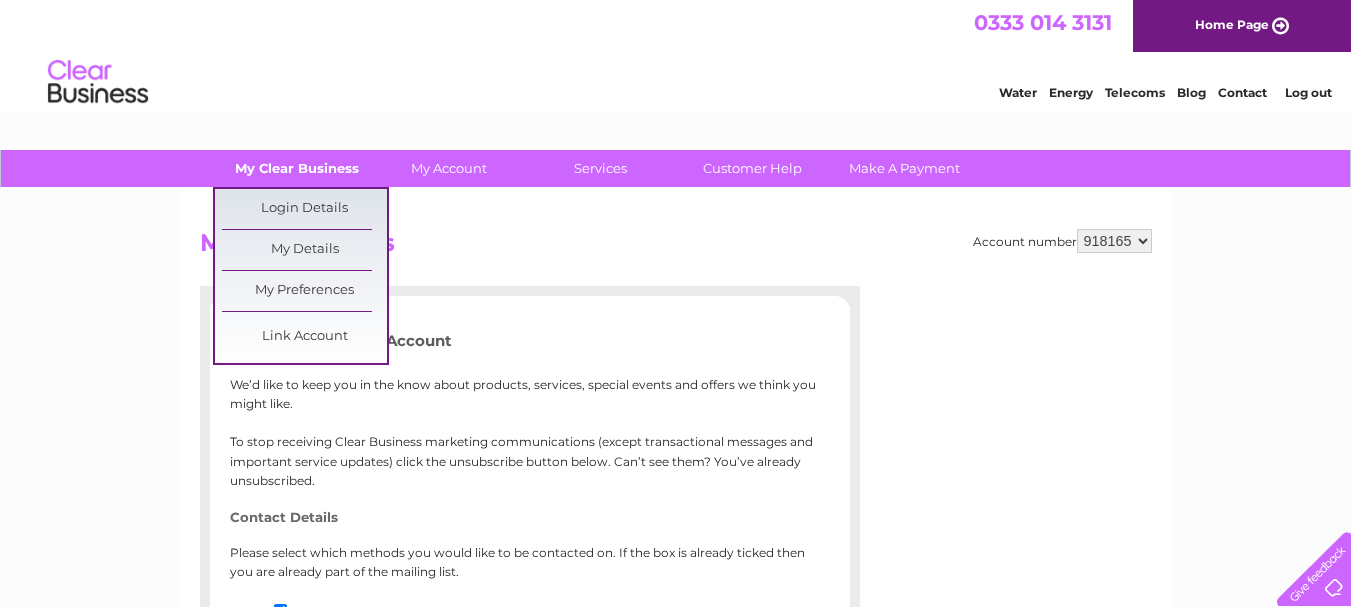 click on "My Clear Business" at bounding box center [296, 168] 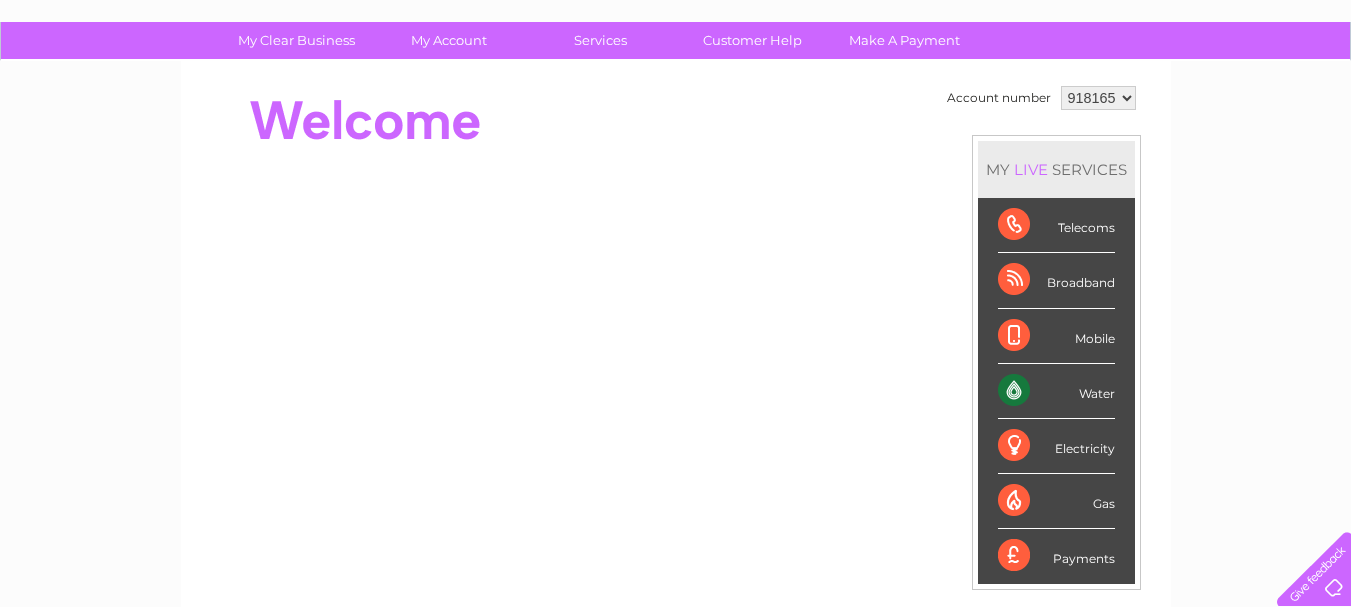 scroll, scrollTop: 100, scrollLeft: 0, axis: vertical 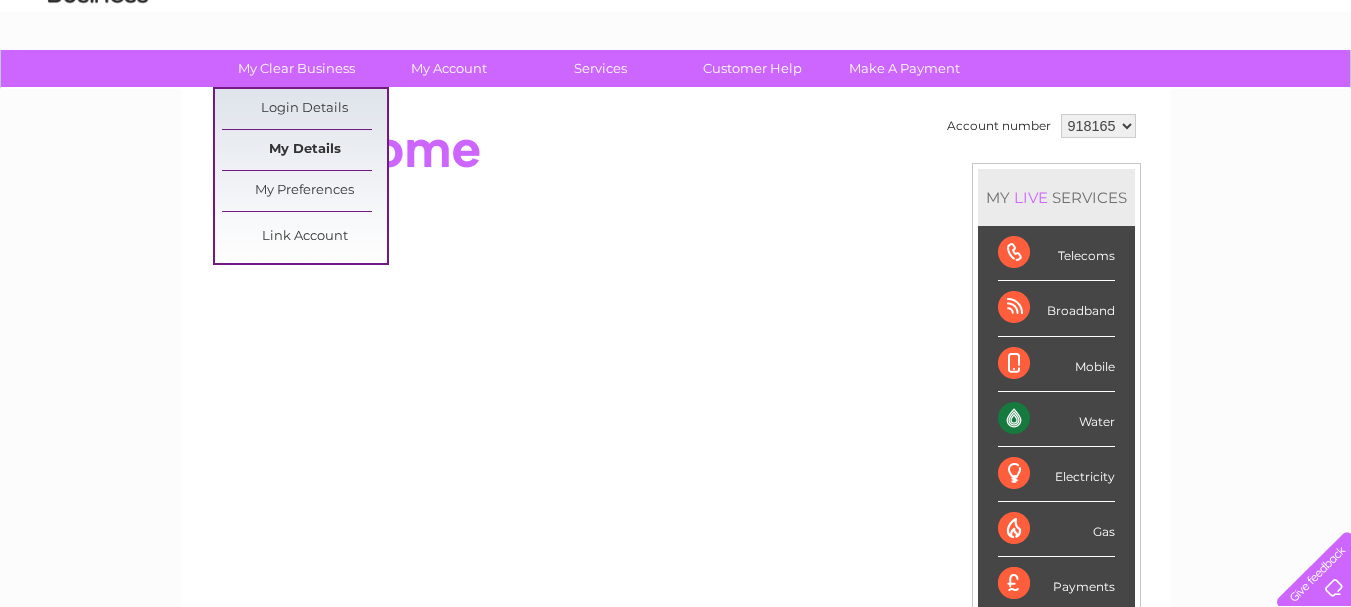 click on "My Details" at bounding box center [304, 150] 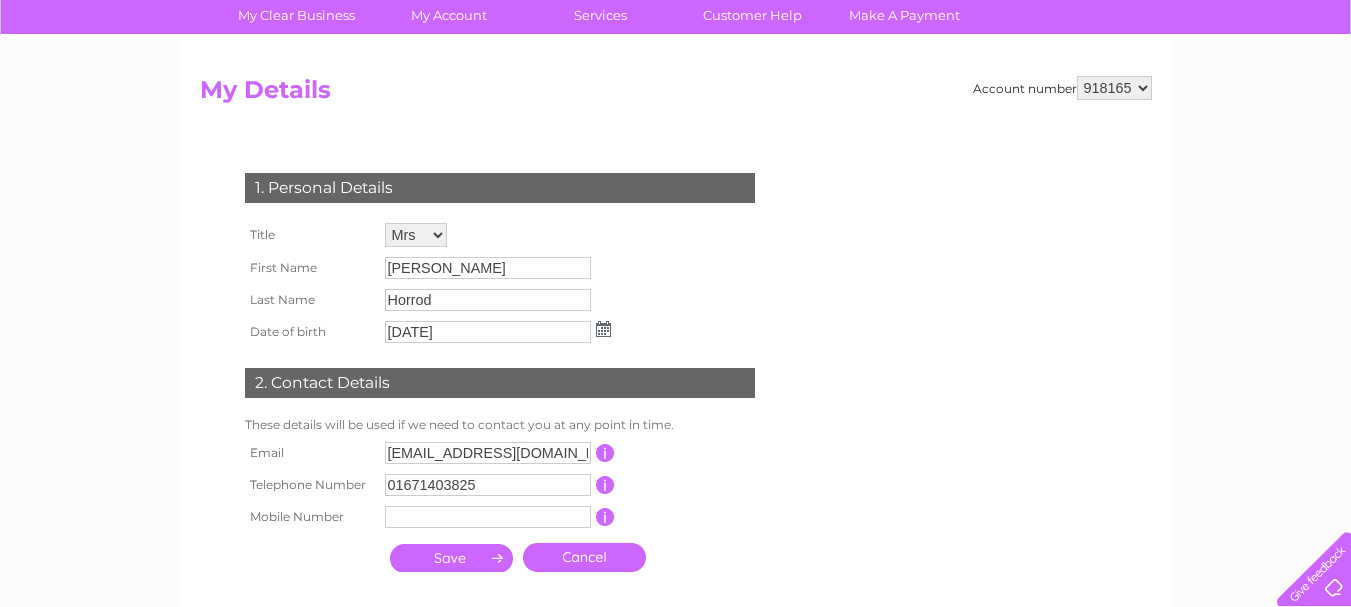 scroll, scrollTop: 200, scrollLeft: 0, axis: vertical 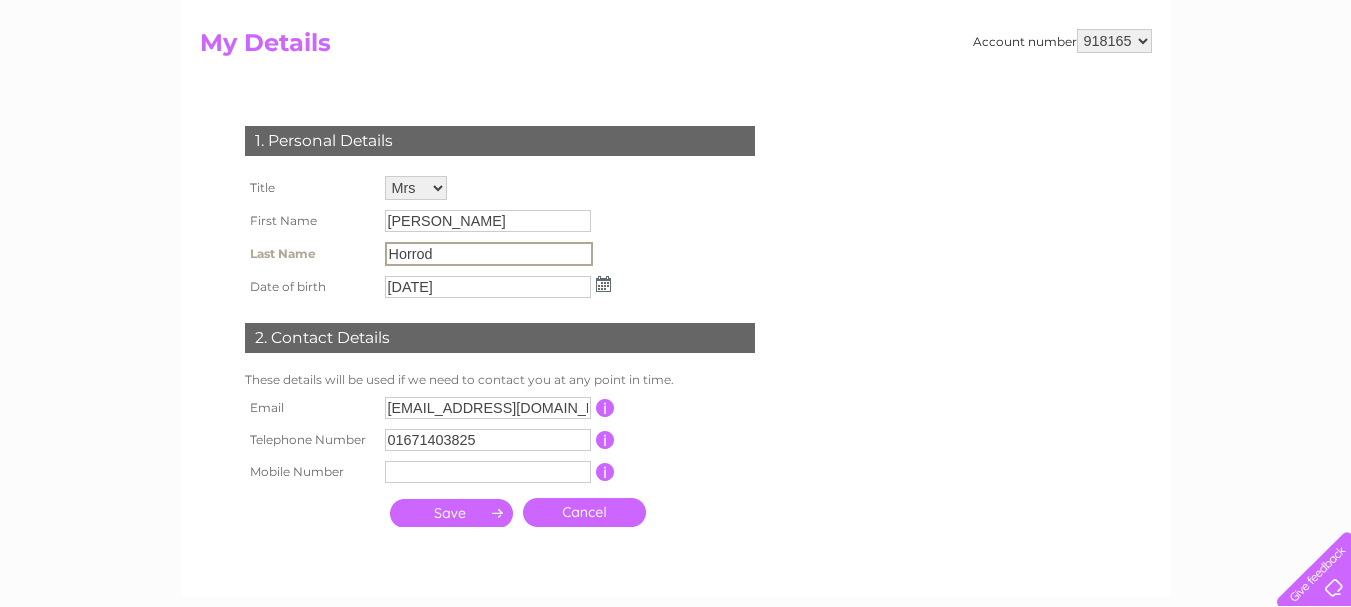 click on "Horrod" at bounding box center [489, 254] 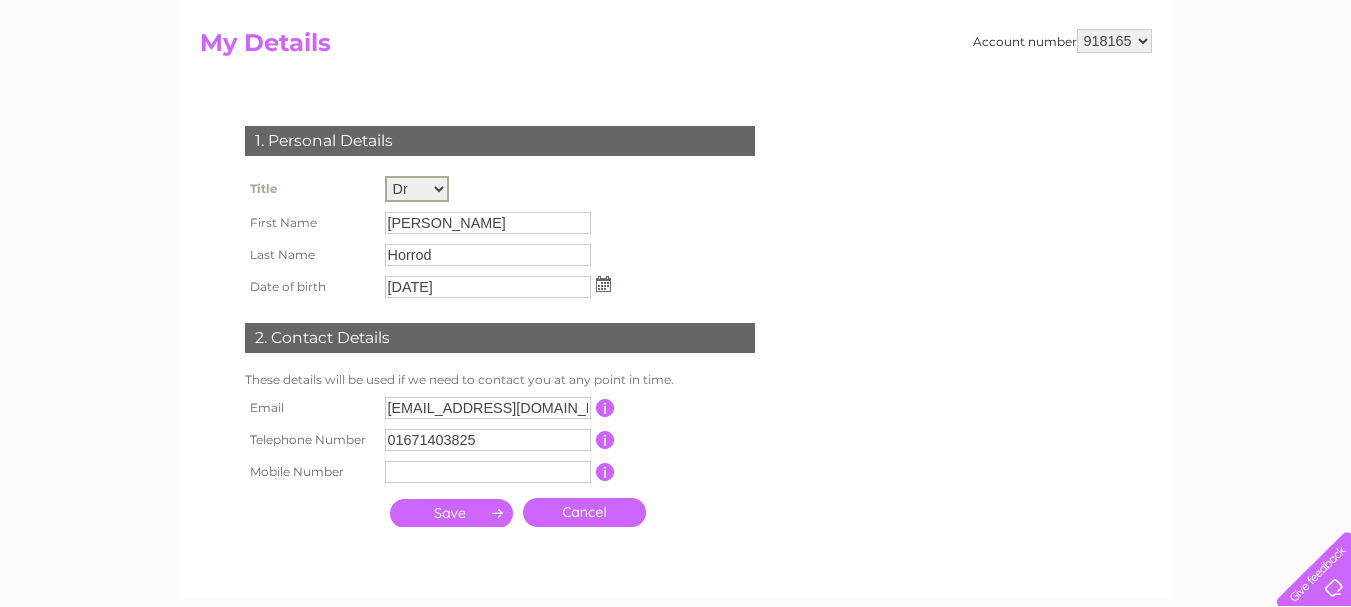 click on "Mr
Mrs
Ms
Miss
Dr
Rev
Prof
Other" at bounding box center [417, 189] 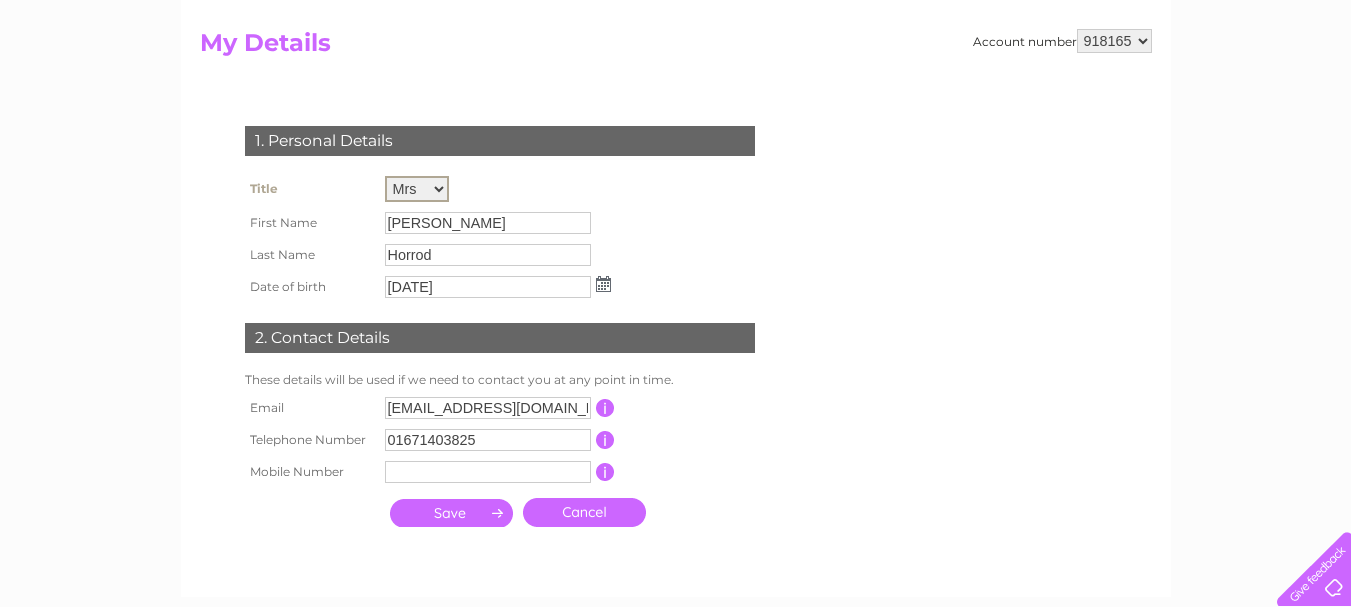 click on "Mr
Mrs
Ms
Miss
Dr
Rev
Prof
Other" at bounding box center (417, 189) 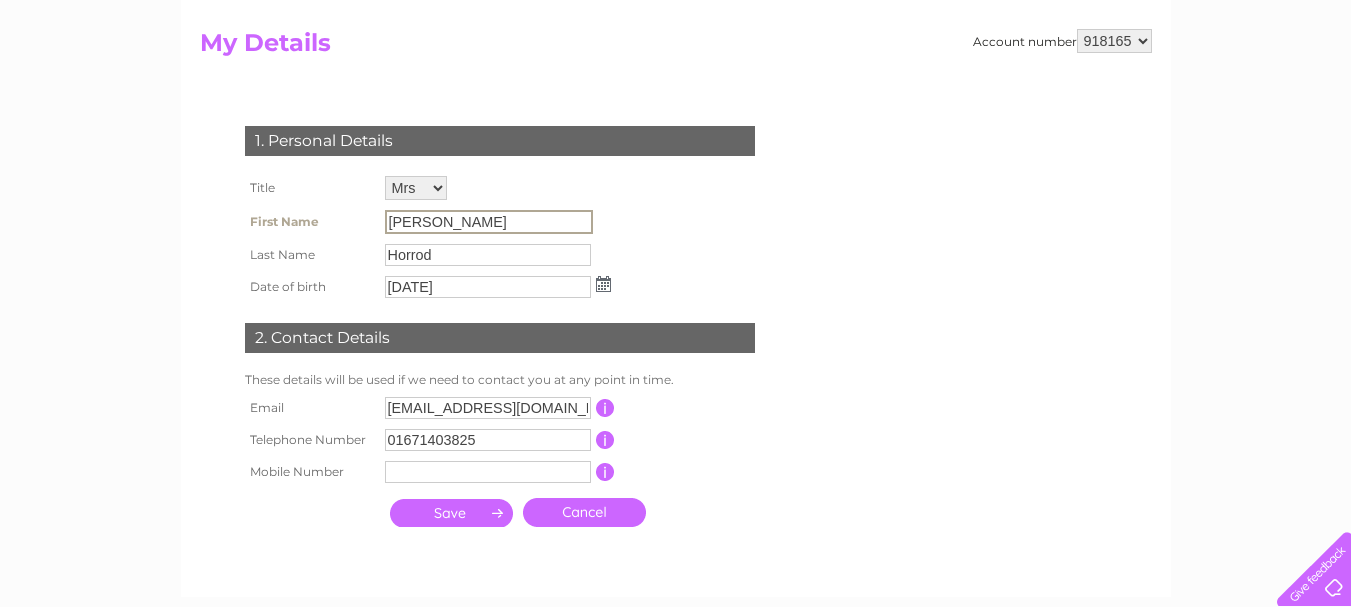 click on "Susan" at bounding box center (489, 222) 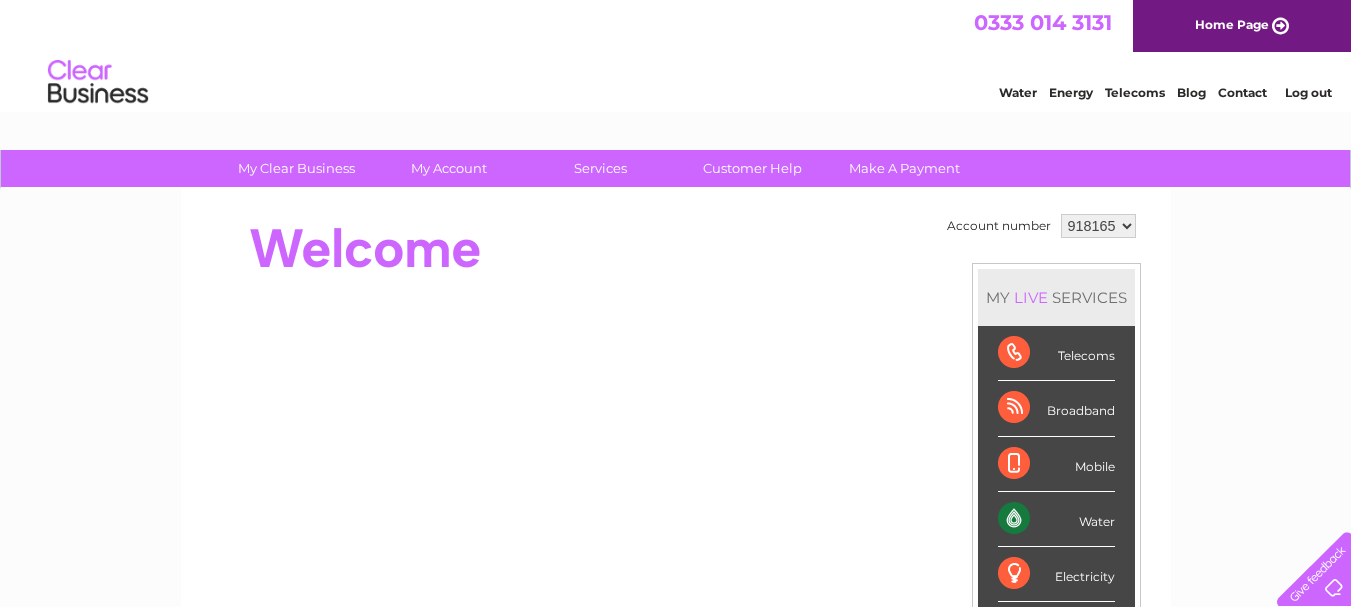 scroll, scrollTop: 0, scrollLeft: 0, axis: both 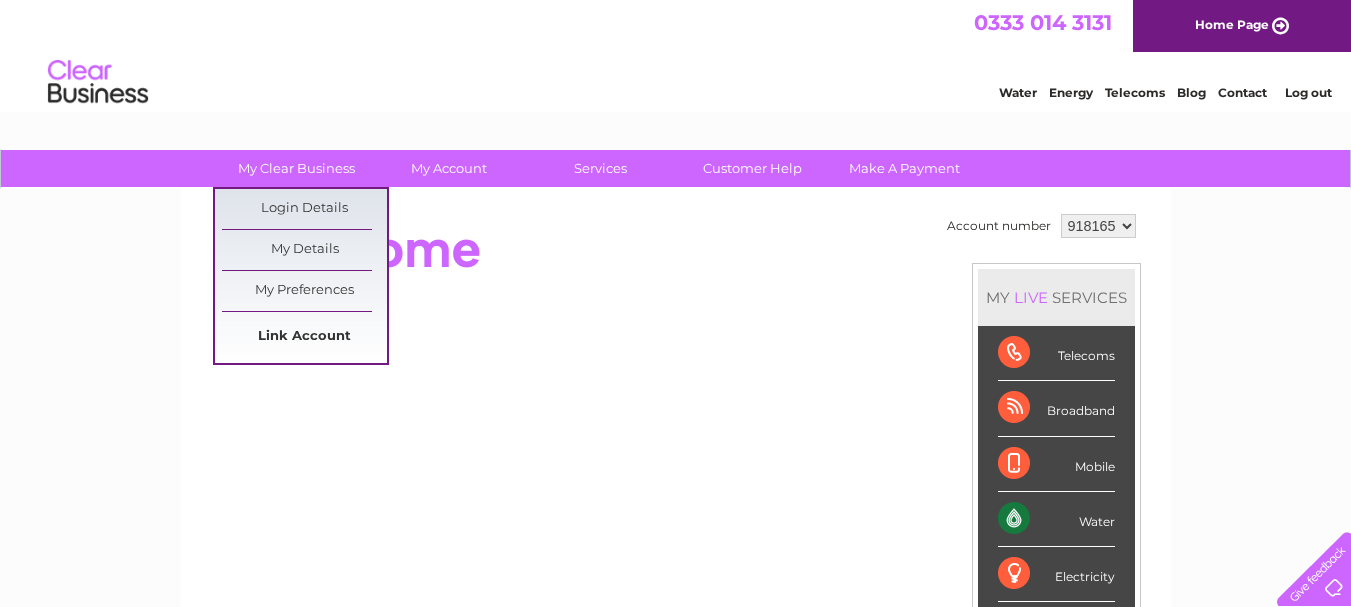 click on "Link Account" at bounding box center (304, 337) 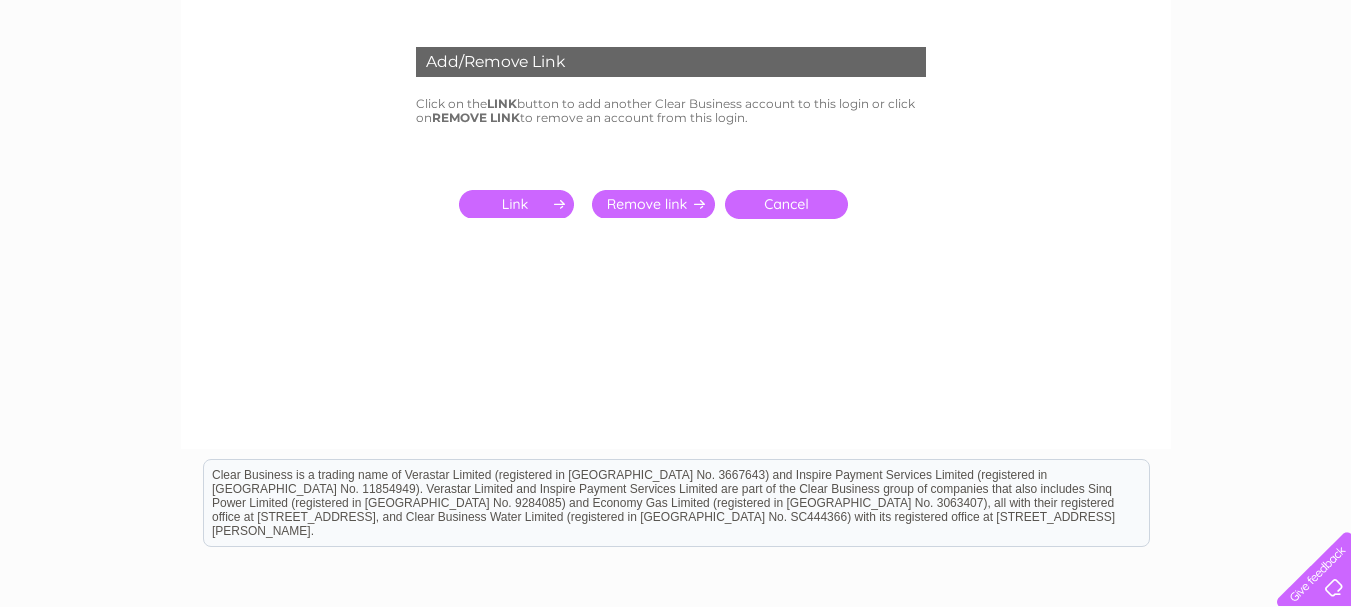 scroll, scrollTop: 0, scrollLeft: 0, axis: both 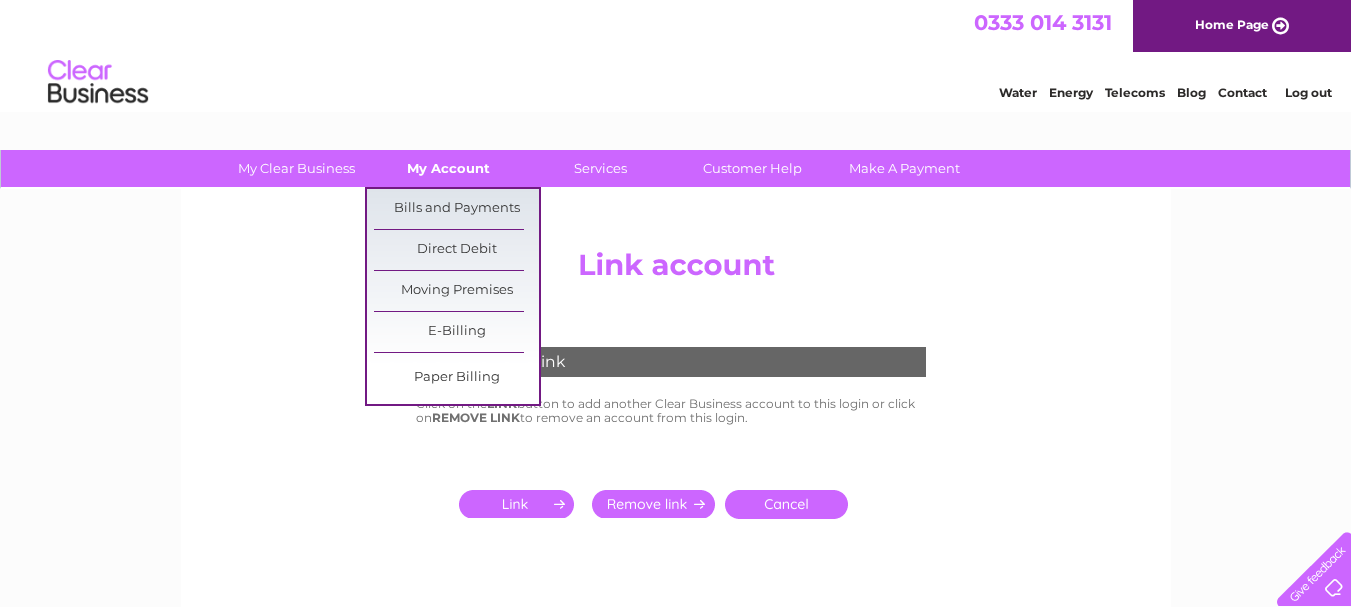 click on "My Account" at bounding box center [448, 168] 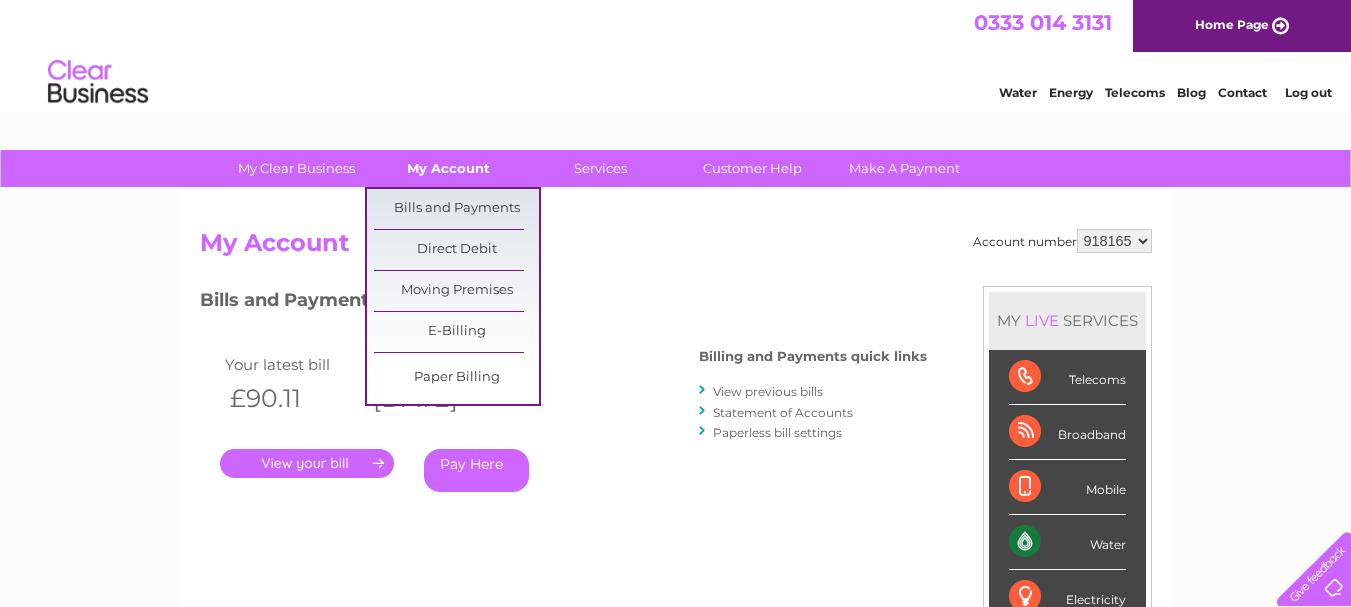 scroll, scrollTop: 0, scrollLeft: 0, axis: both 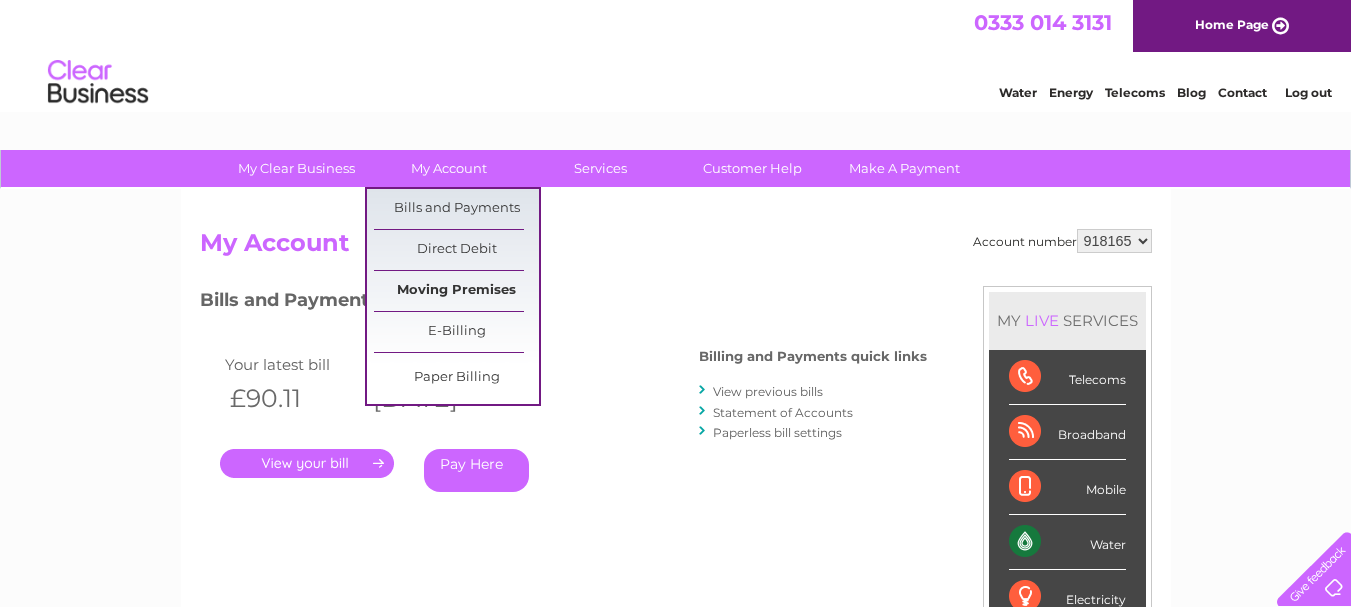 click on "Moving Premises" at bounding box center [456, 291] 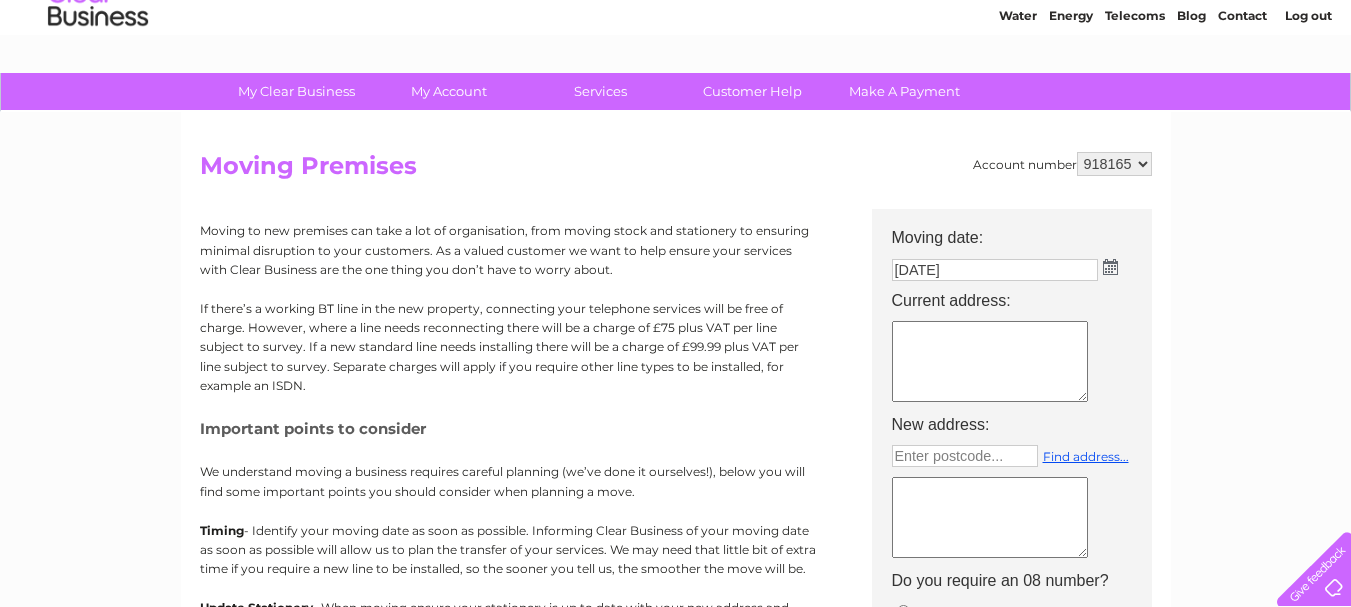 scroll, scrollTop: 0, scrollLeft: 0, axis: both 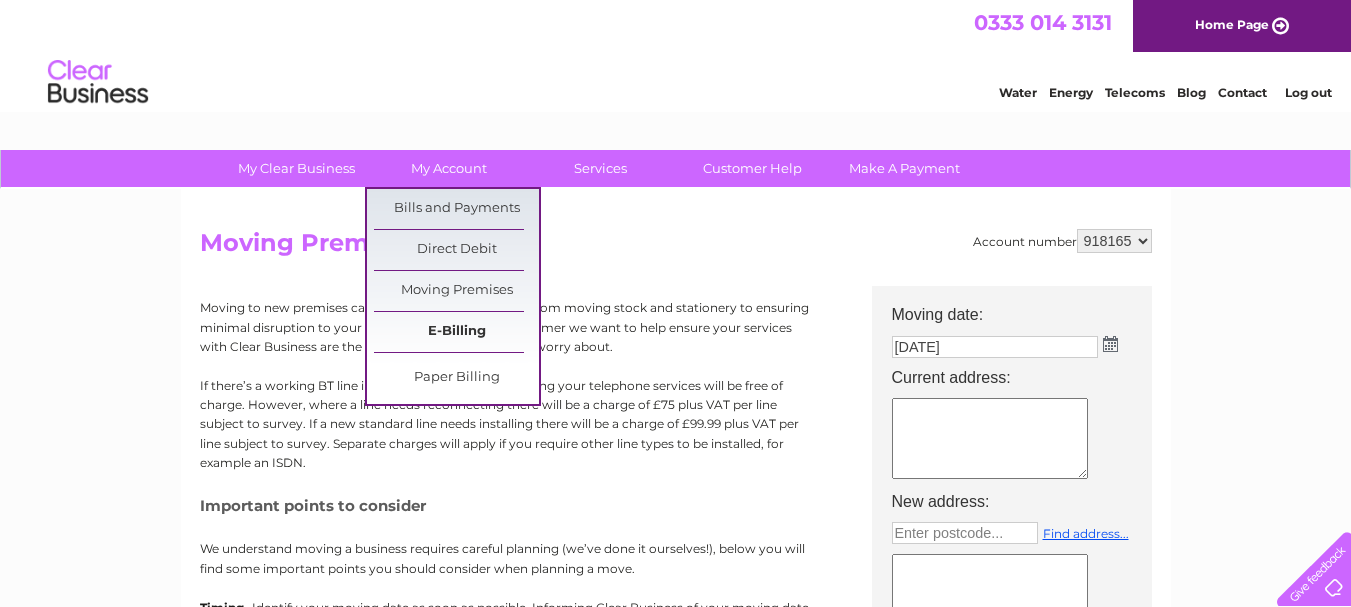 click on "E-Billing" at bounding box center [456, 332] 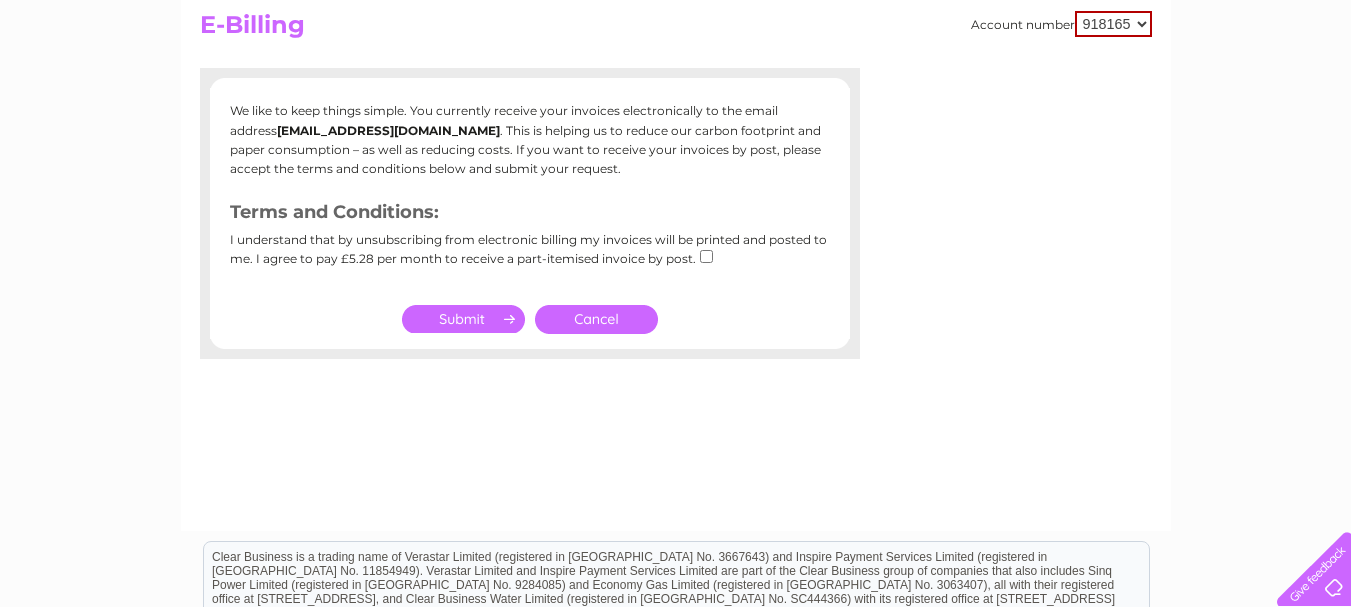 scroll, scrollTop: 0, scrollLeft: 0, axis: both 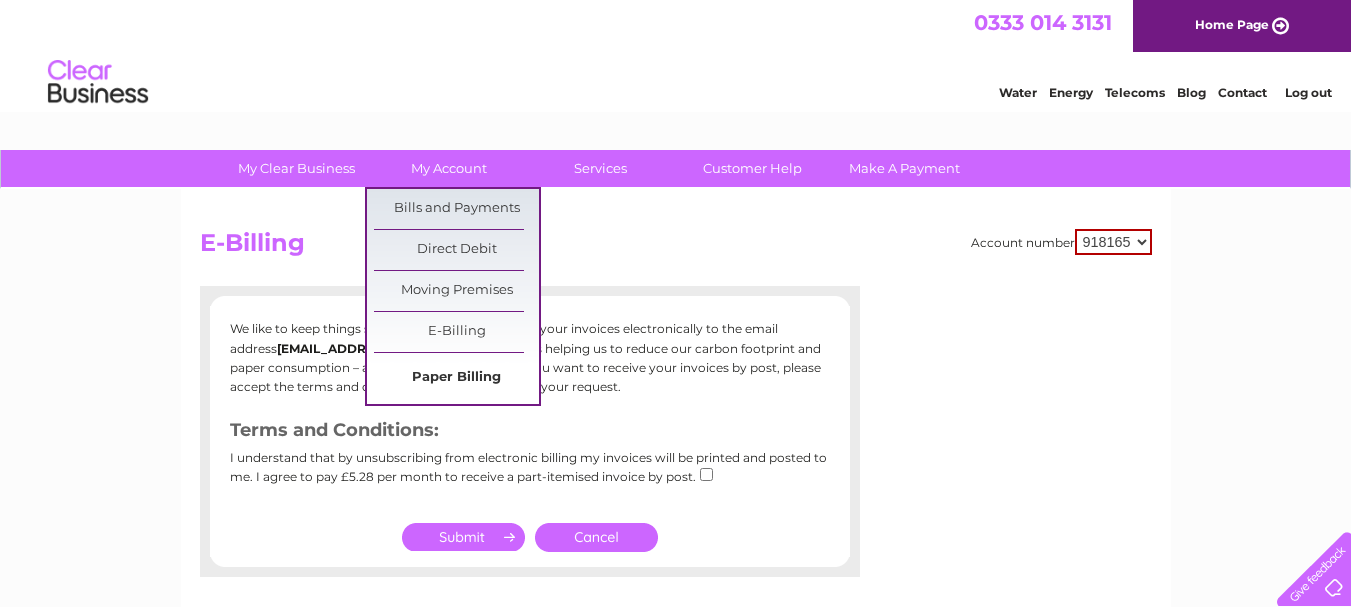 click on "Paper Billing" at bounding box center (456, 378) 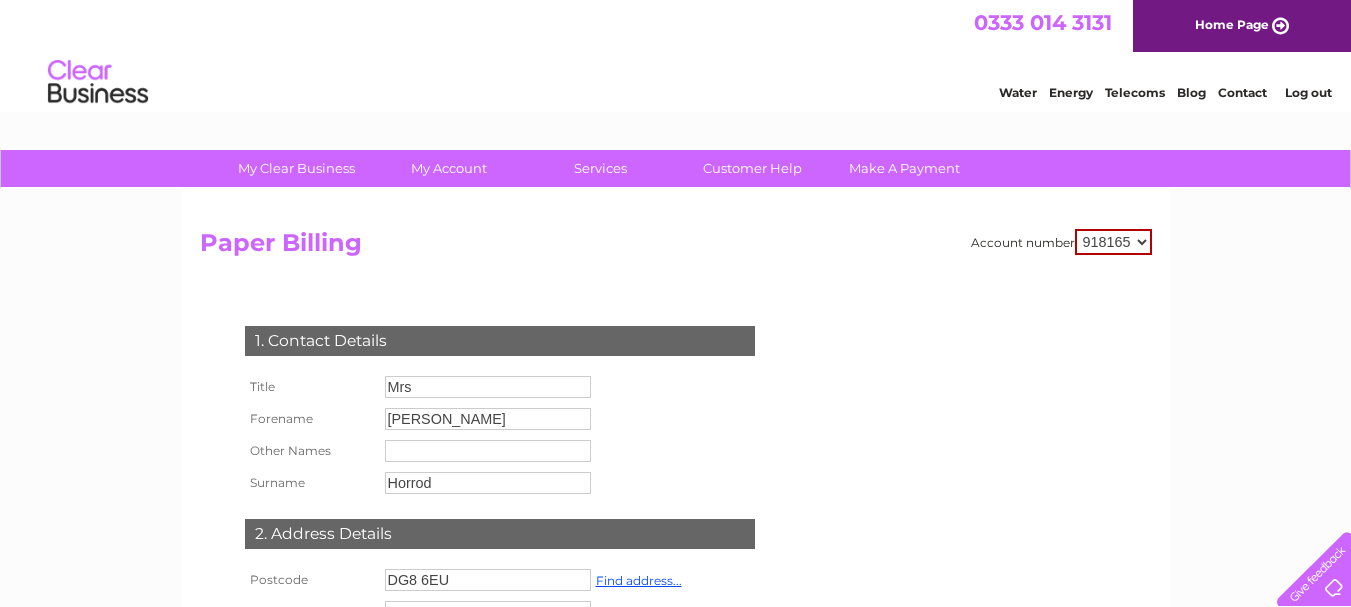 scroll, scrollTop: 0, scrollLeft: 0, axis: both 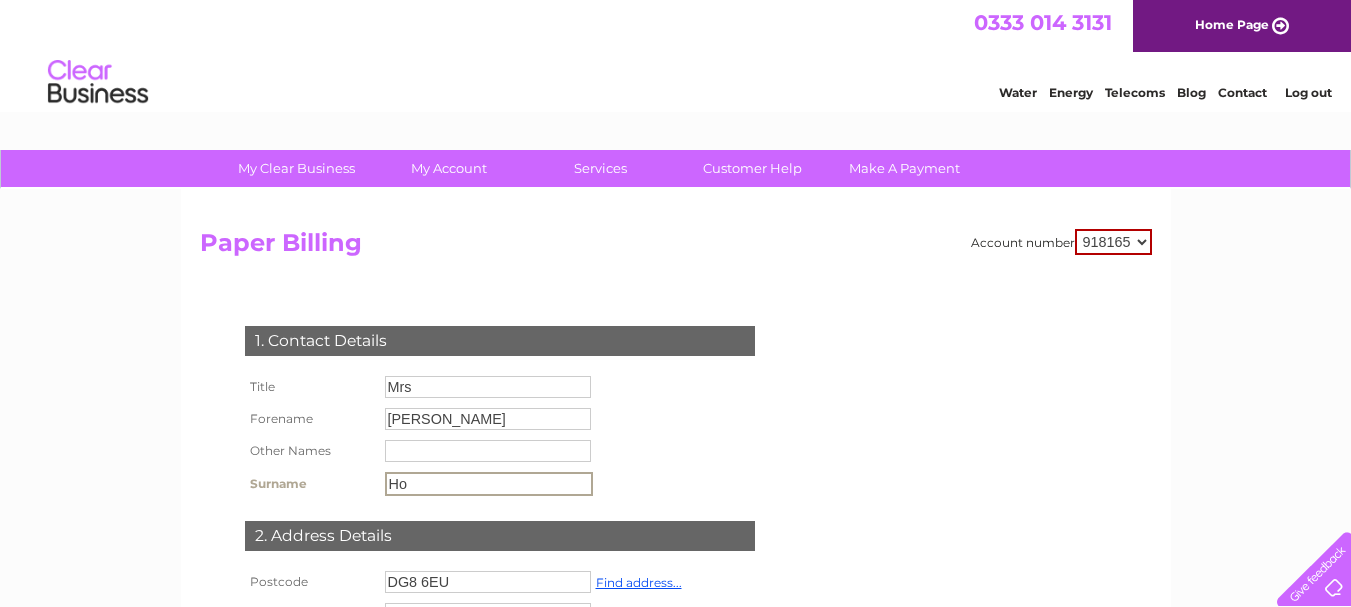 type on "H" 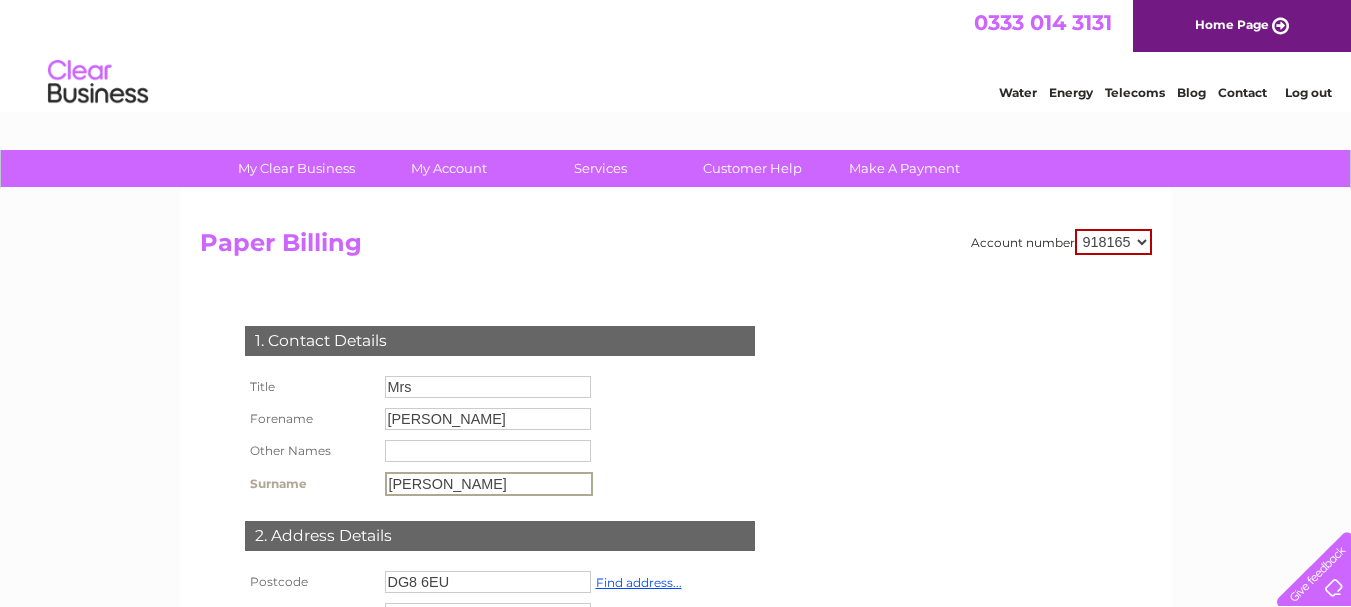 type on "McLean" 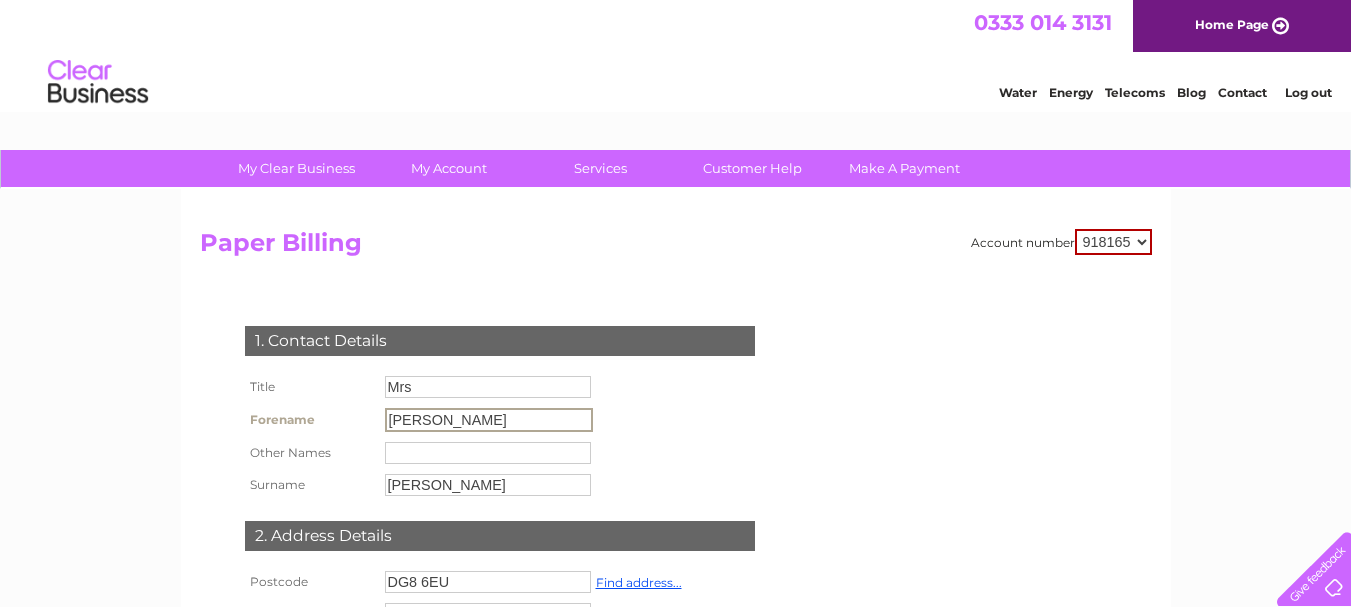 drag, startPoint x: 451, startPoint y: 418, endPoint x: 119, endPoint y: 423, distance: 332.03766 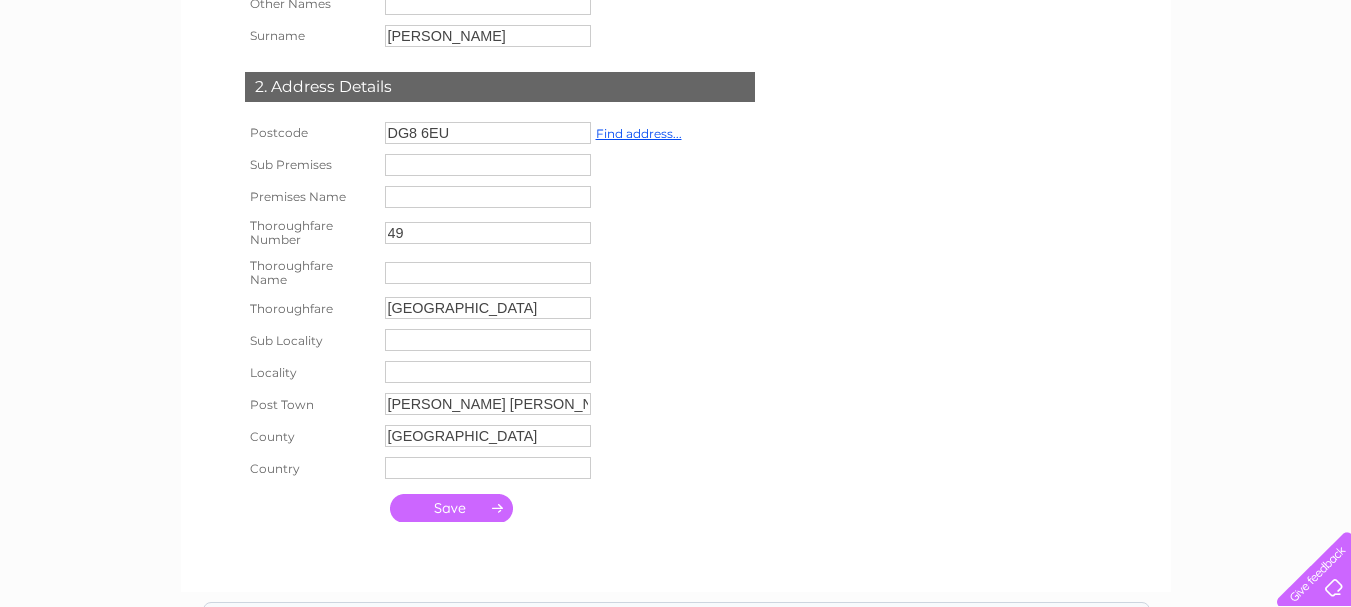 scroll, scrollTop: 500, scrollLeft: 0, axis: vertical 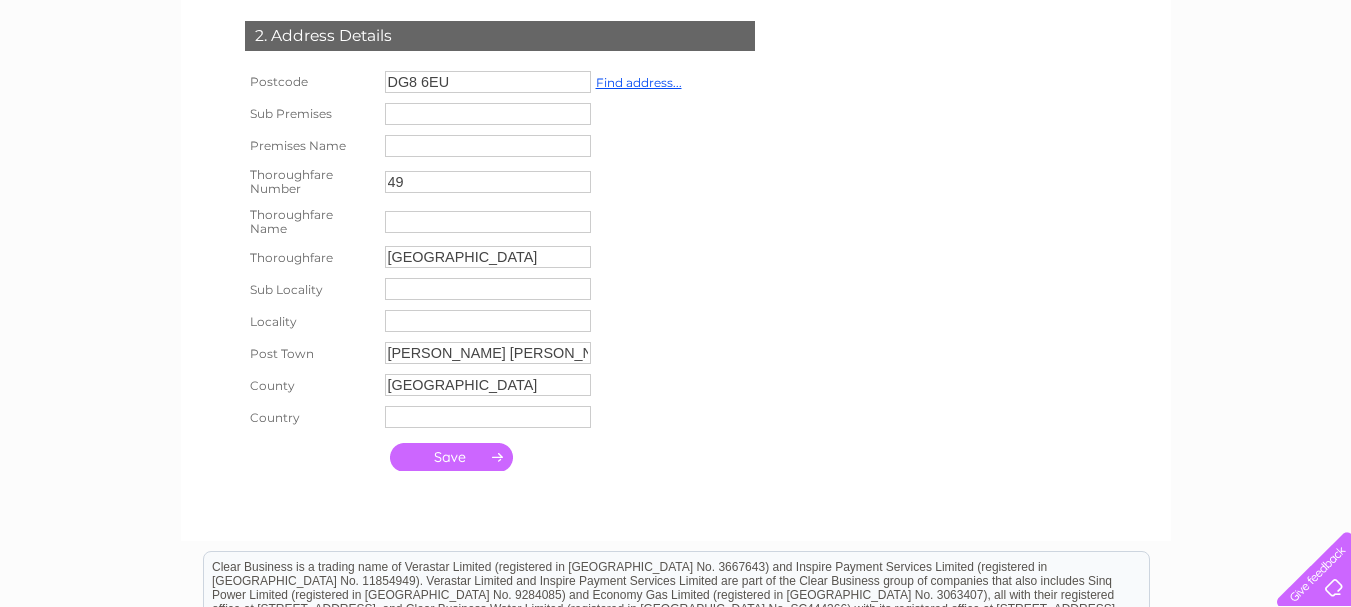 type on "Corrie" 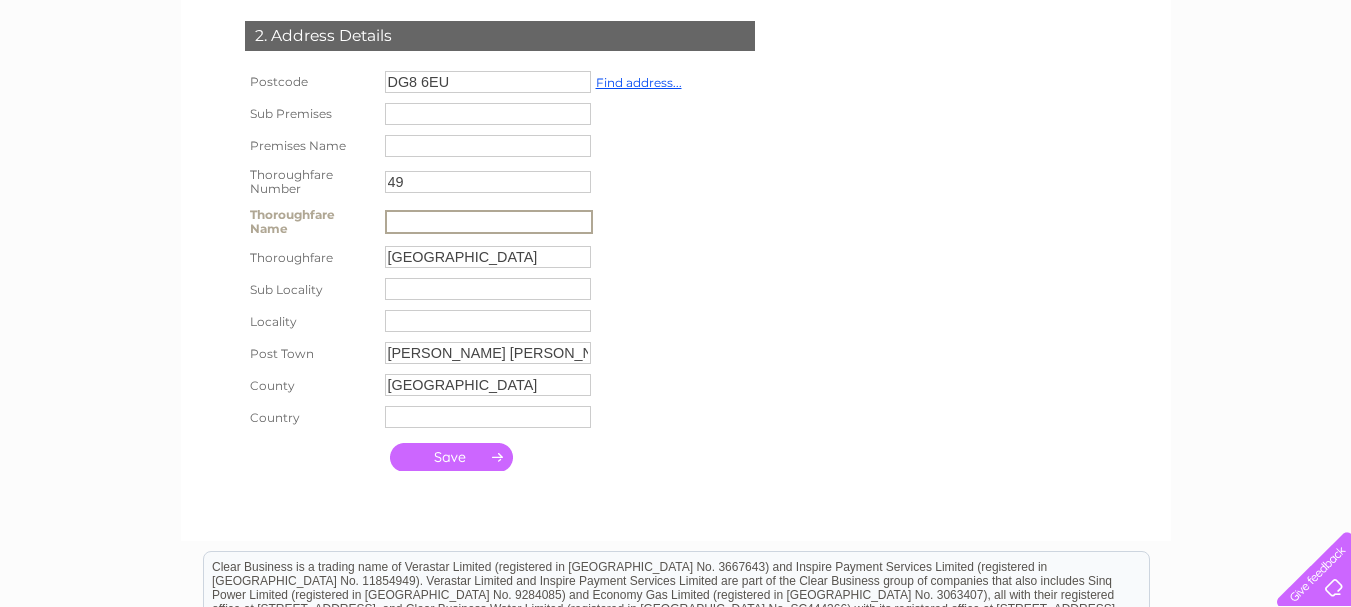 click at bounding box center (451, 457) 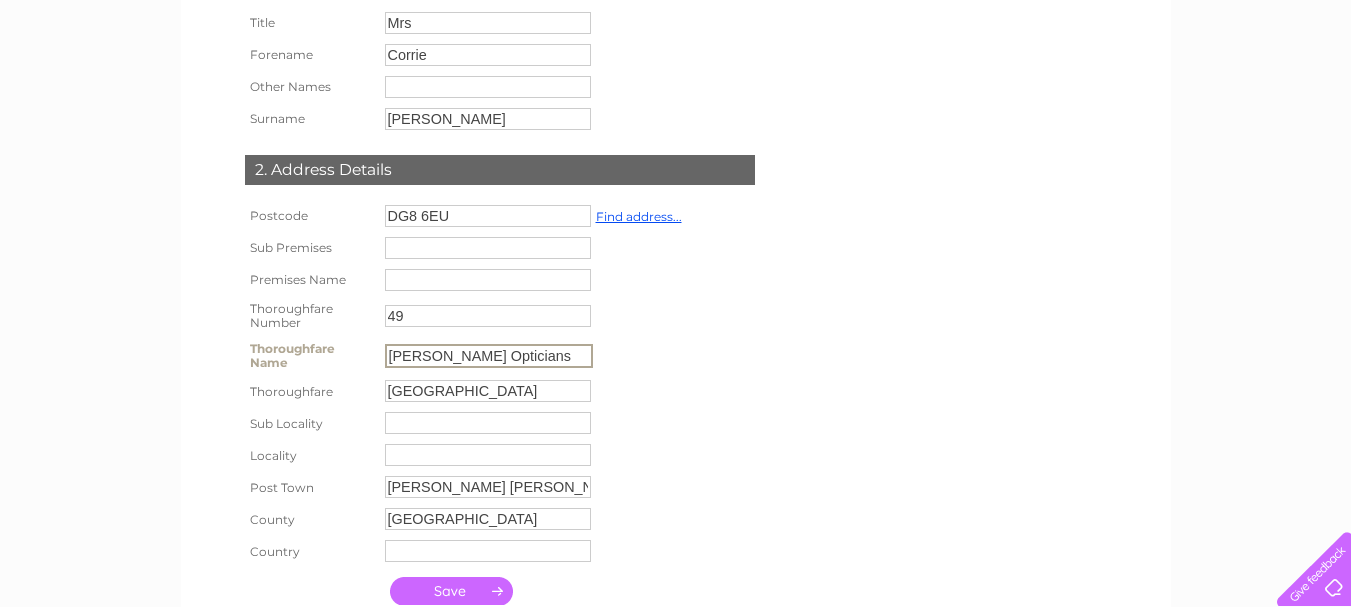 scroll, scrollTop: 398, scrollLeft: 0, axis: vertical 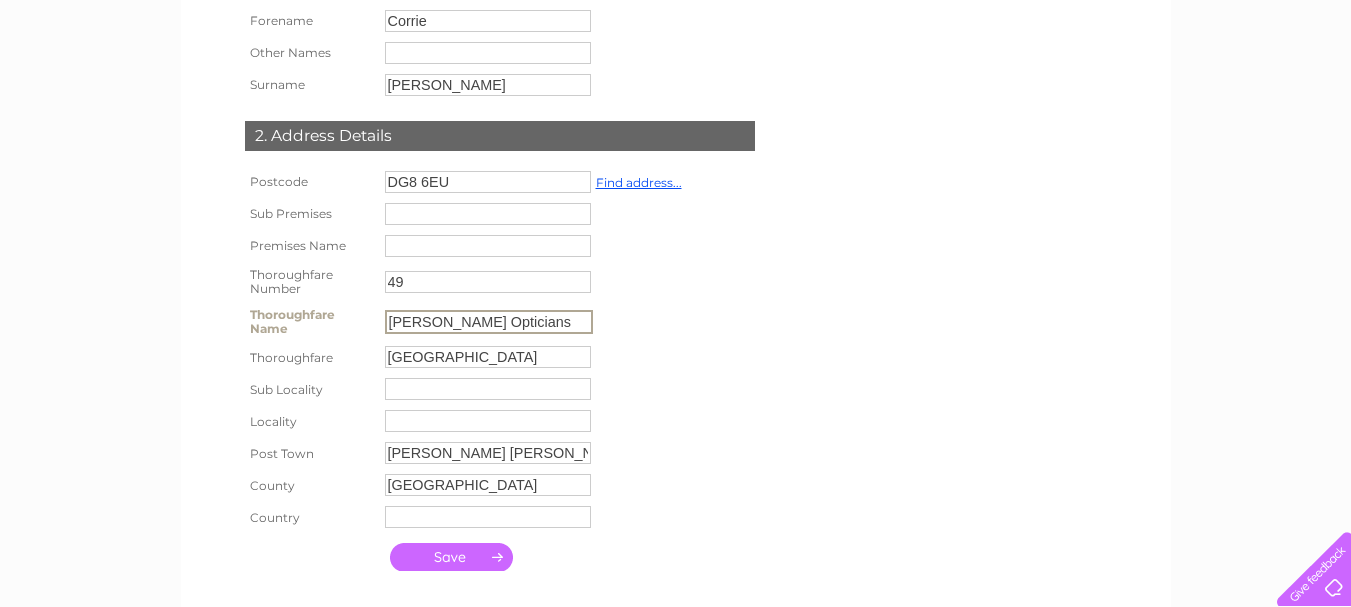 type on "Foulds Opticians" 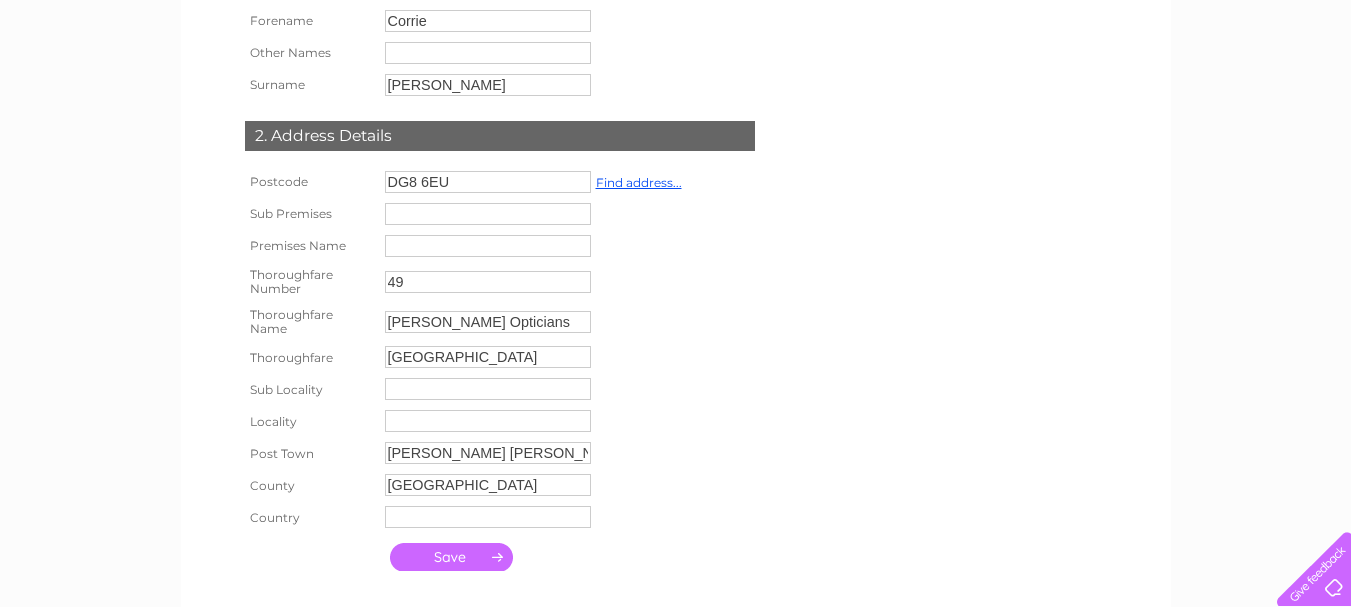 click at bounding box center (451, 557) 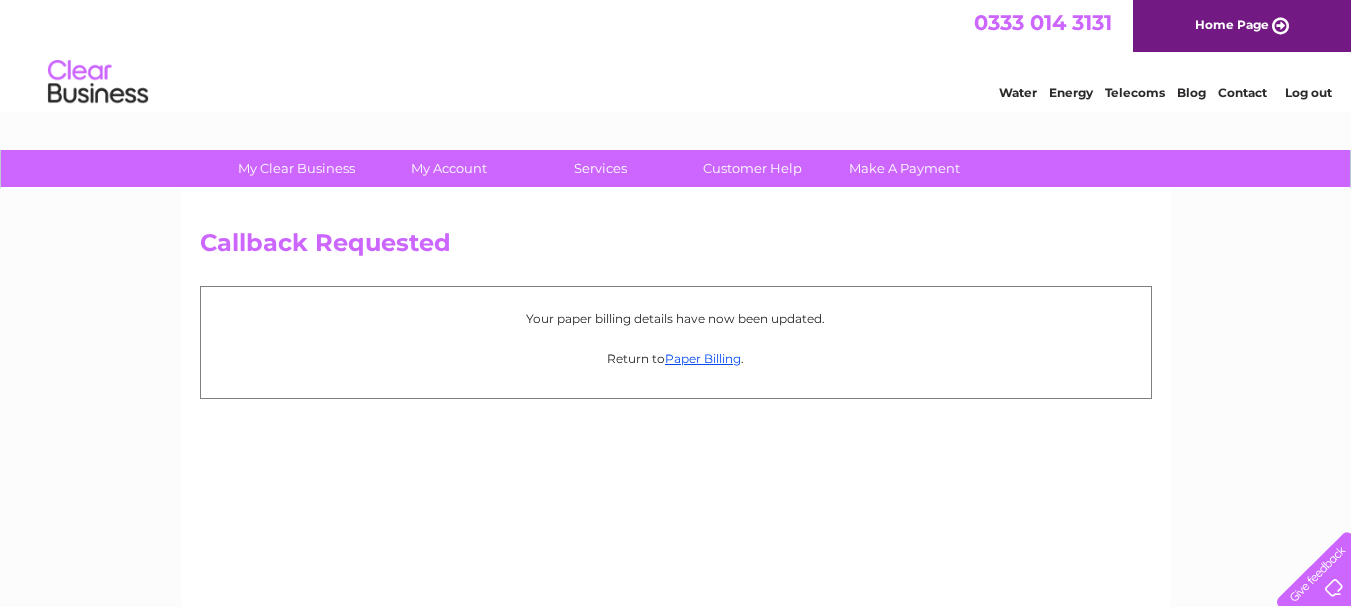 scroll, scrollTop: 0, scrollLeft: 0, axis: both 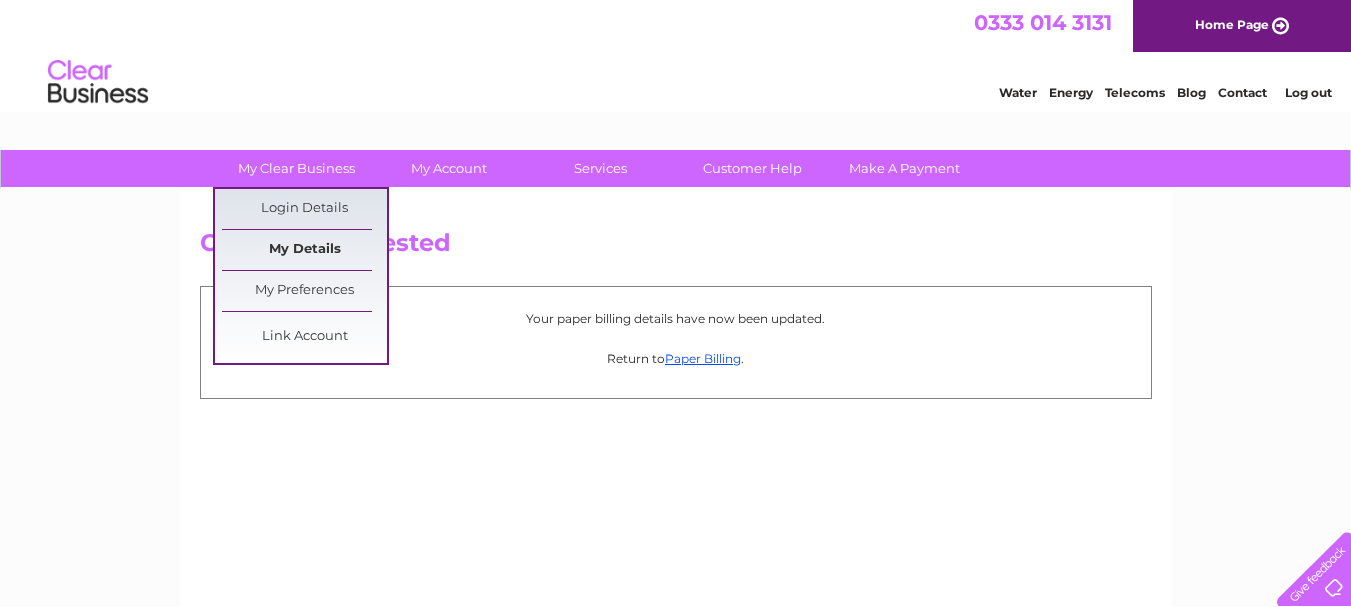 click on "My Details" at bounding box center [304, 250] 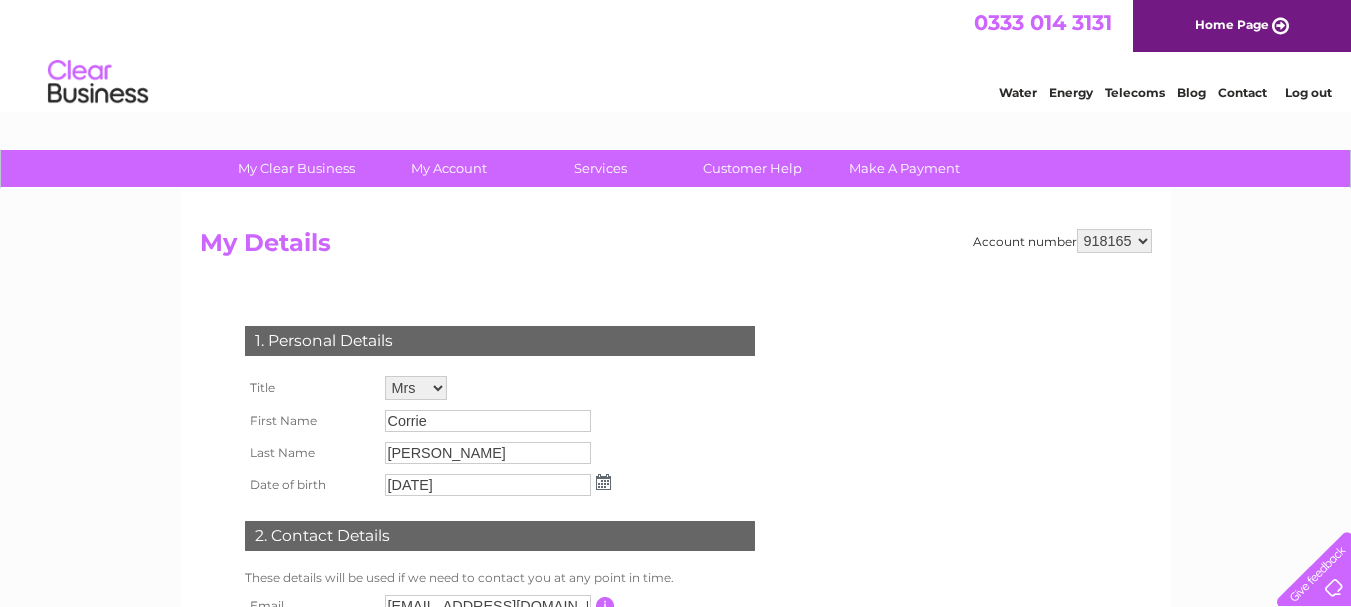 scroll, scrollTop: 0, scrollLeft: 0, axis: both 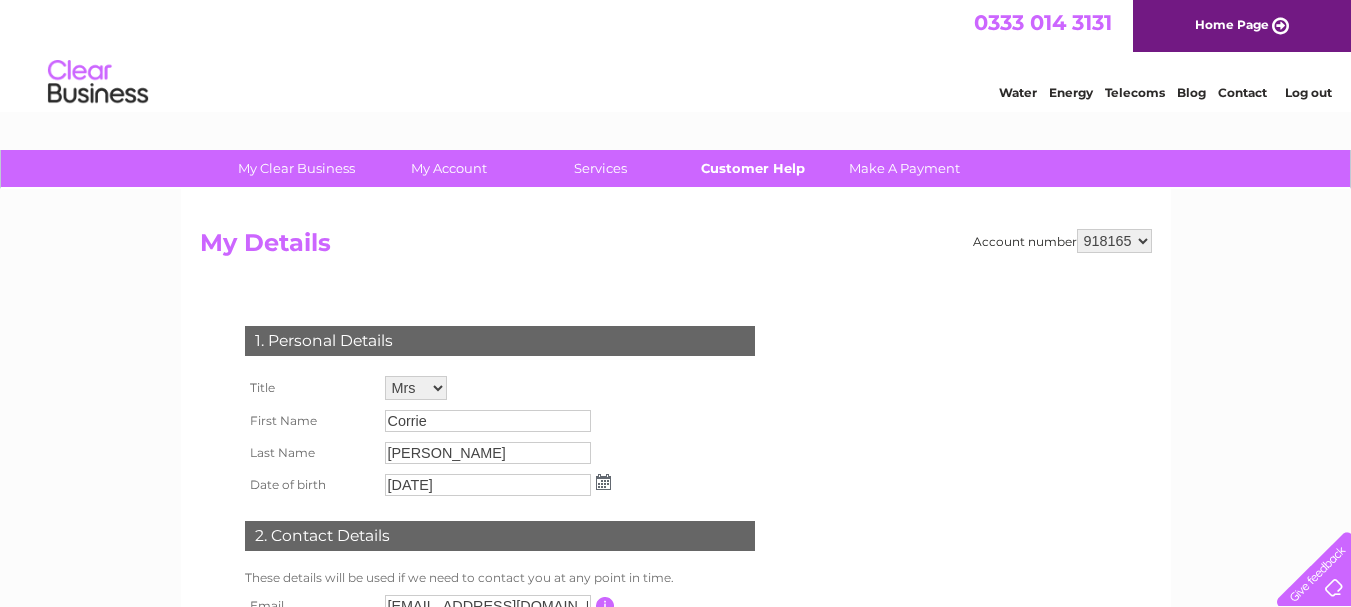 click on "Customer Help" at bounding box center (752, 168) 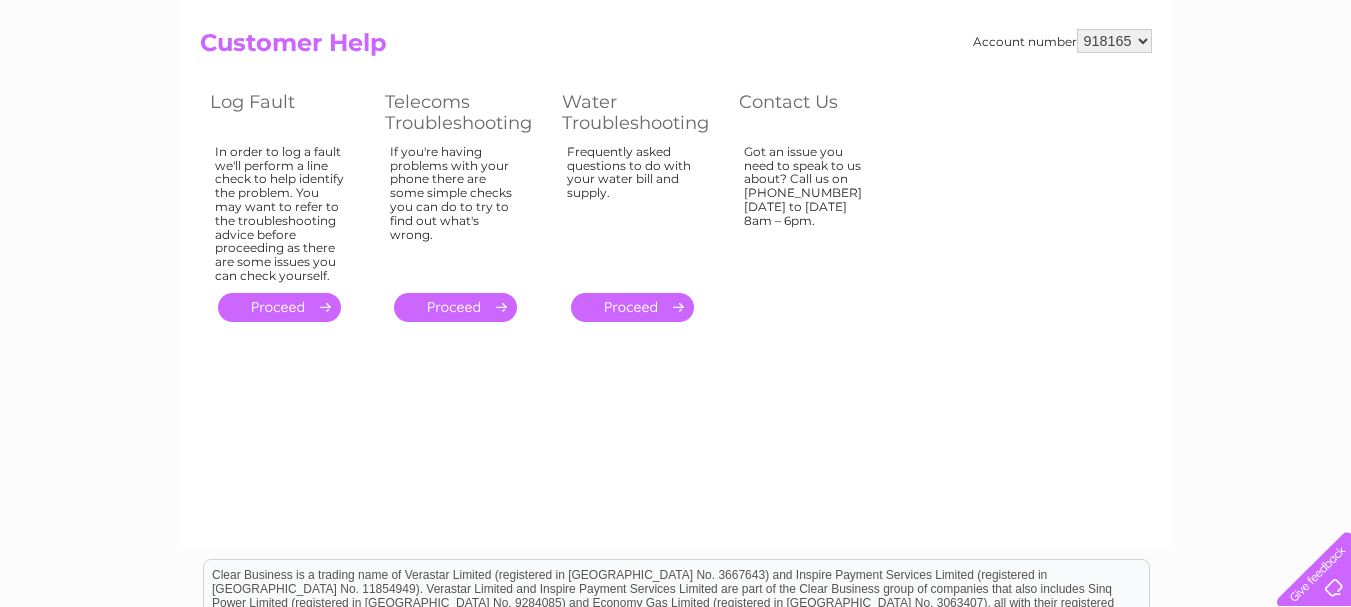 scroll, scrollTop: 0, scrollLeft: 0, axis: both 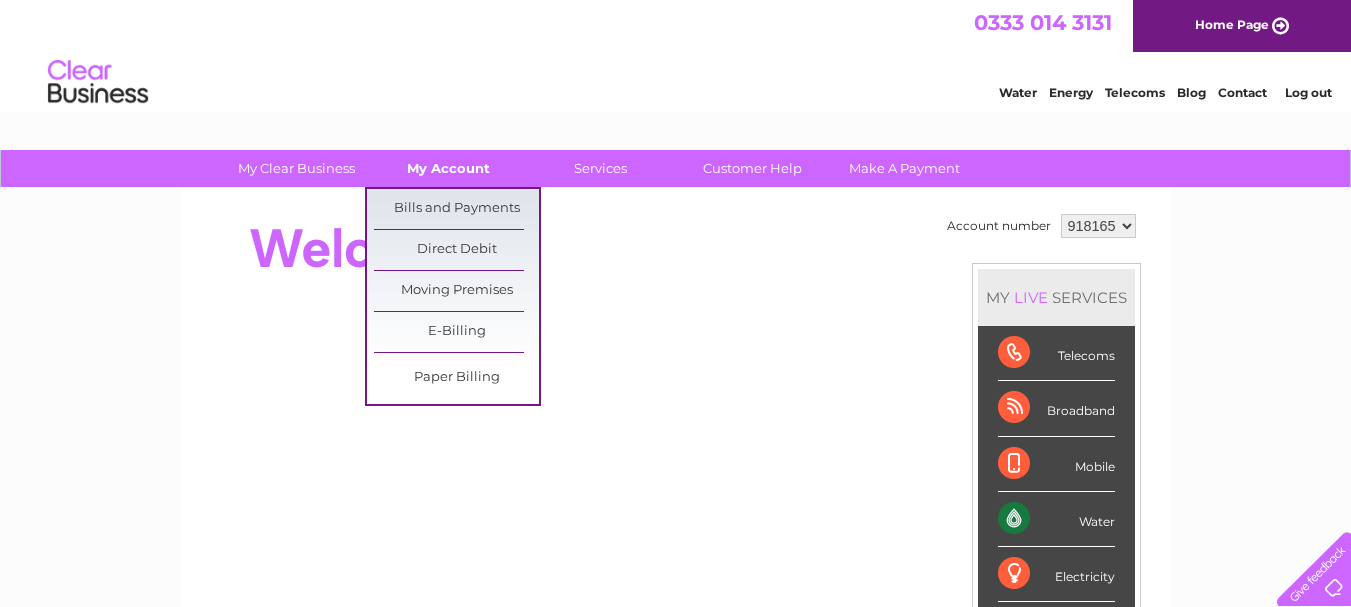click on "My Account" at bounding box center (448, 168) 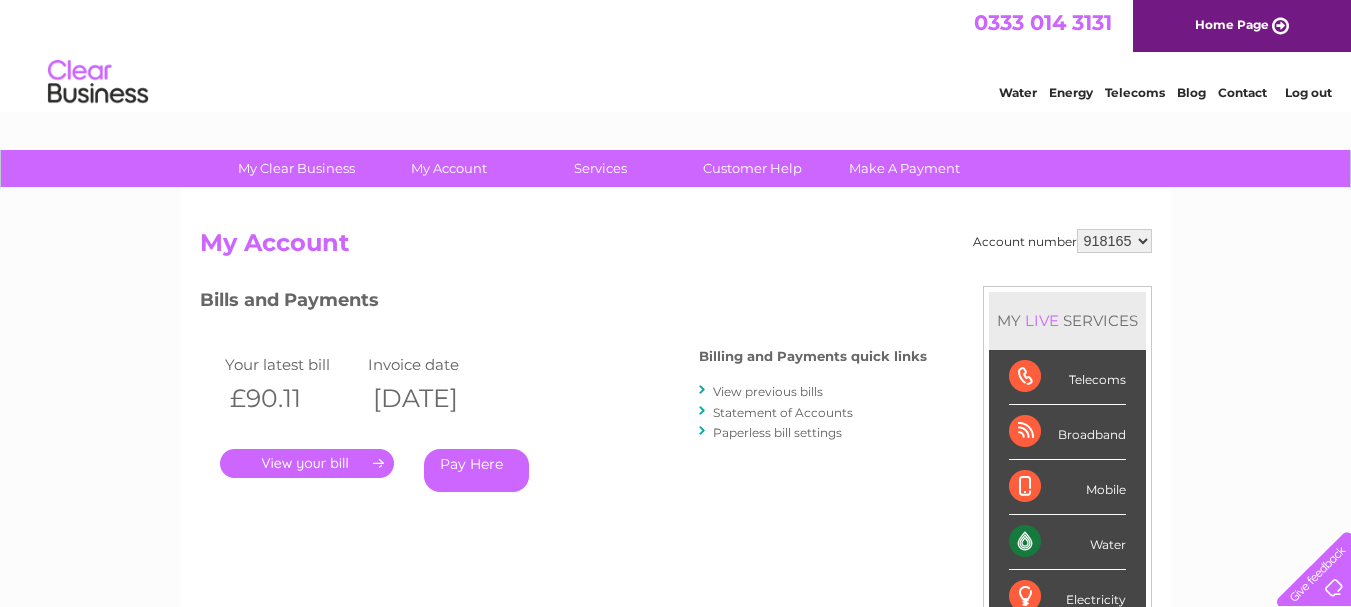 scroll, scrollTop: 0, scrollLeft: 0, axis: both 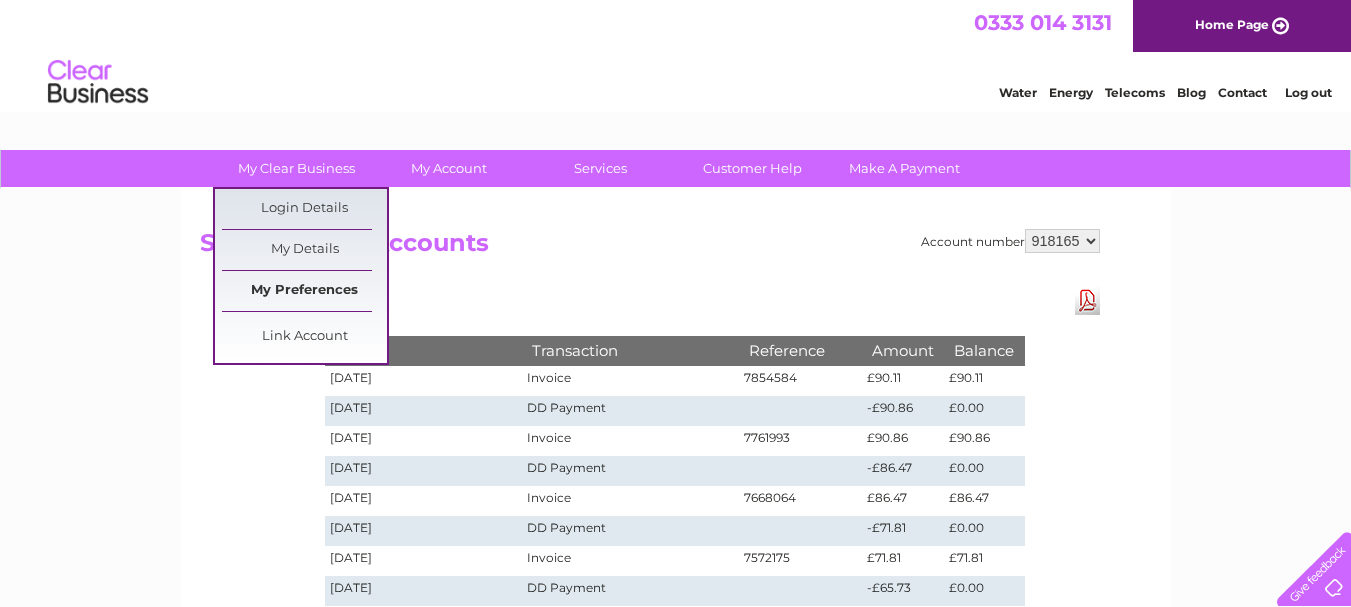 click on "My Preferences" at bounding box center [304, 291] 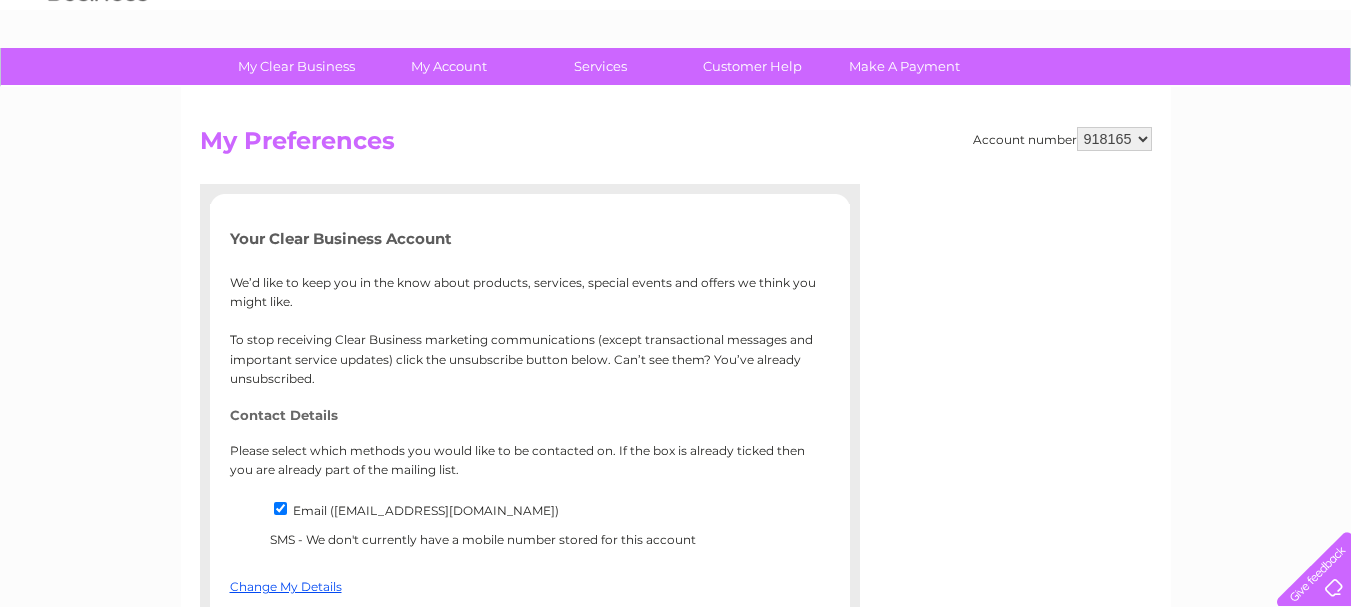 scroll, scrollTop: 100, scrollLeft: 0, axis: vertical 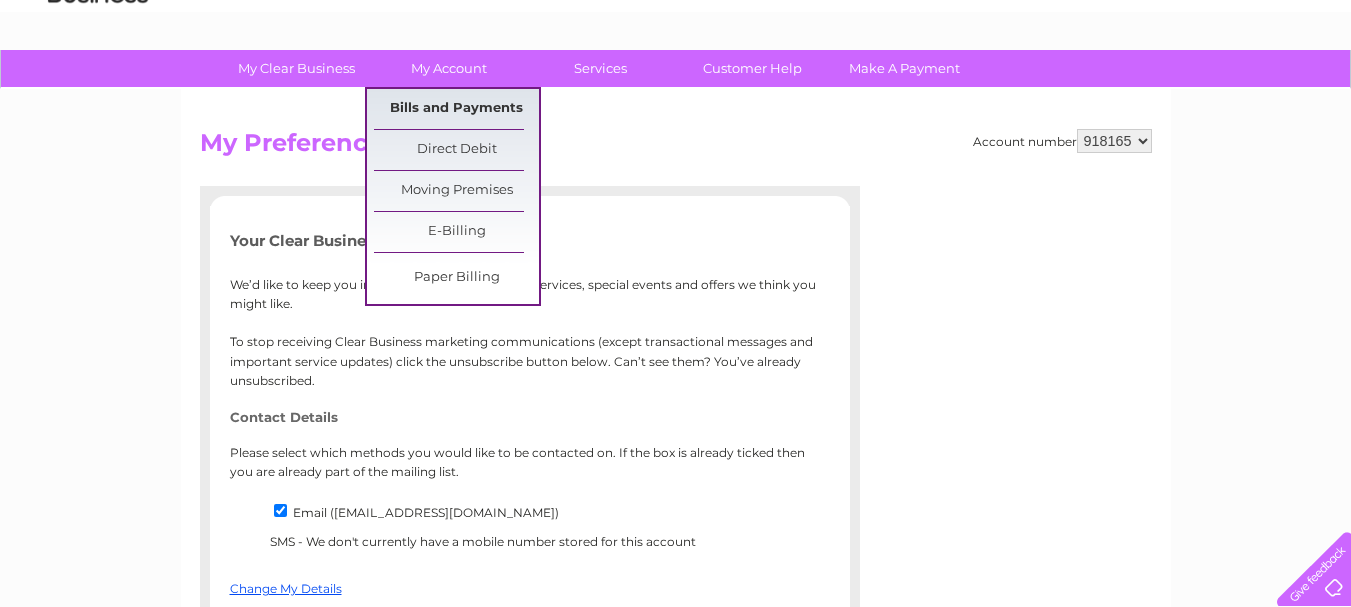 click on "Bills and Payments" at bounding box center [456, 109] 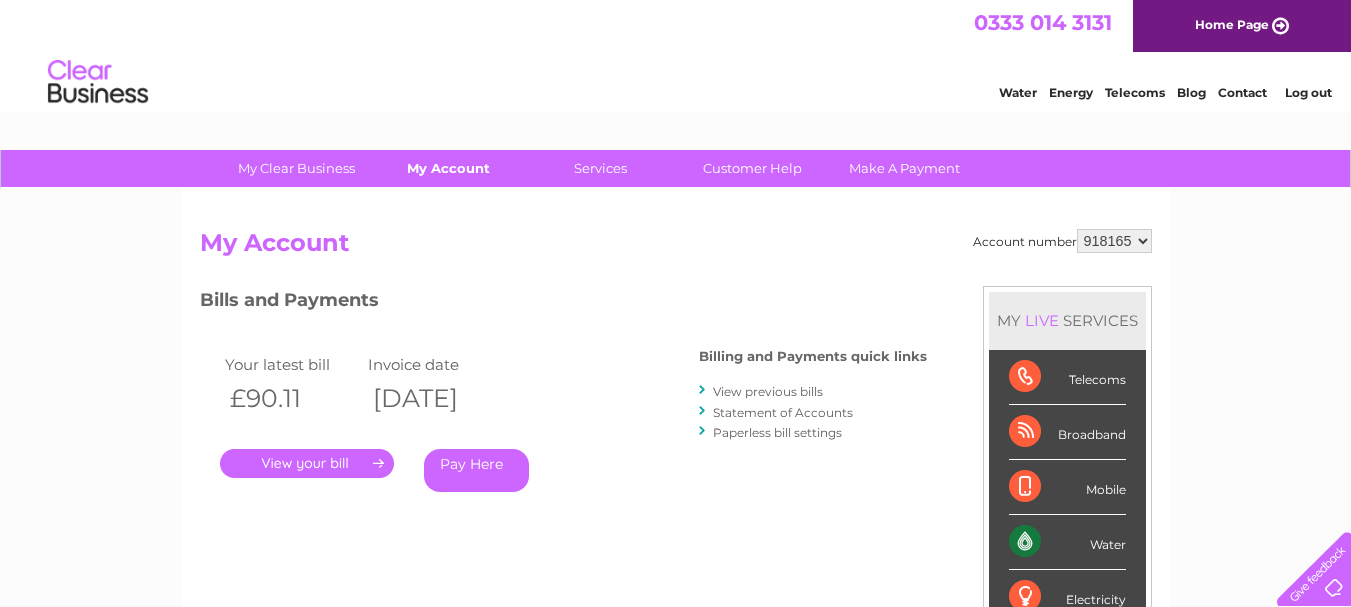 scroll, scrollTop: 0, scrollLeft: 0, axis: both 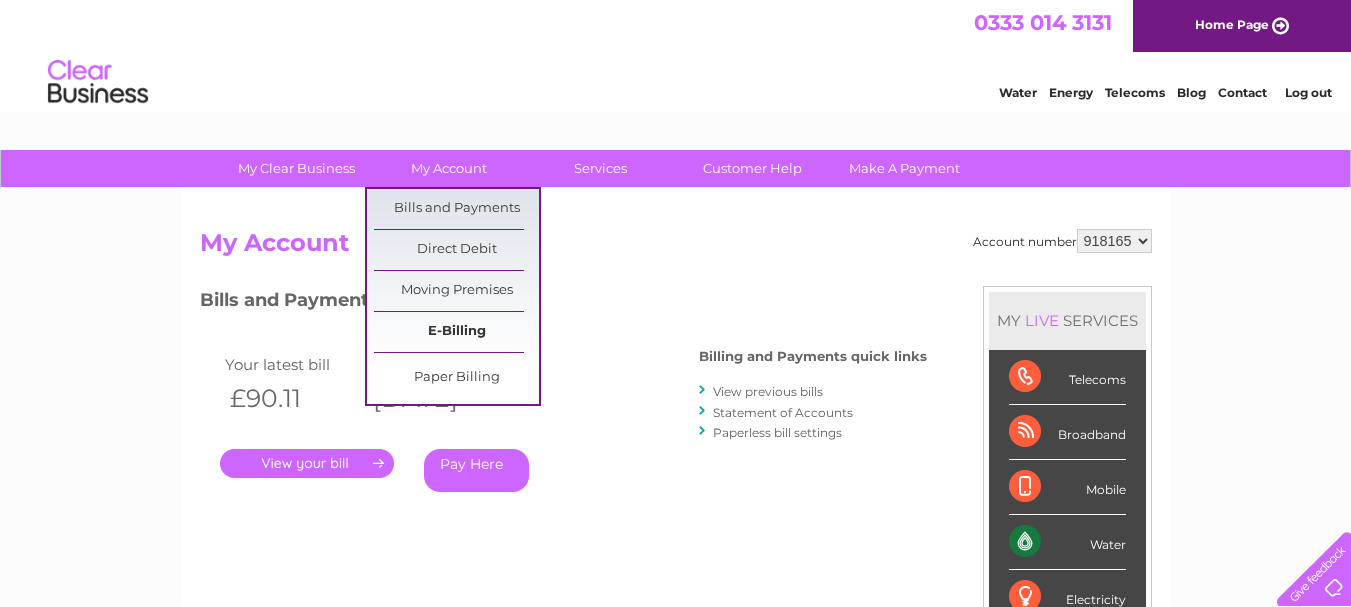 click on "E-Billing" at bounding box center [456, 332] 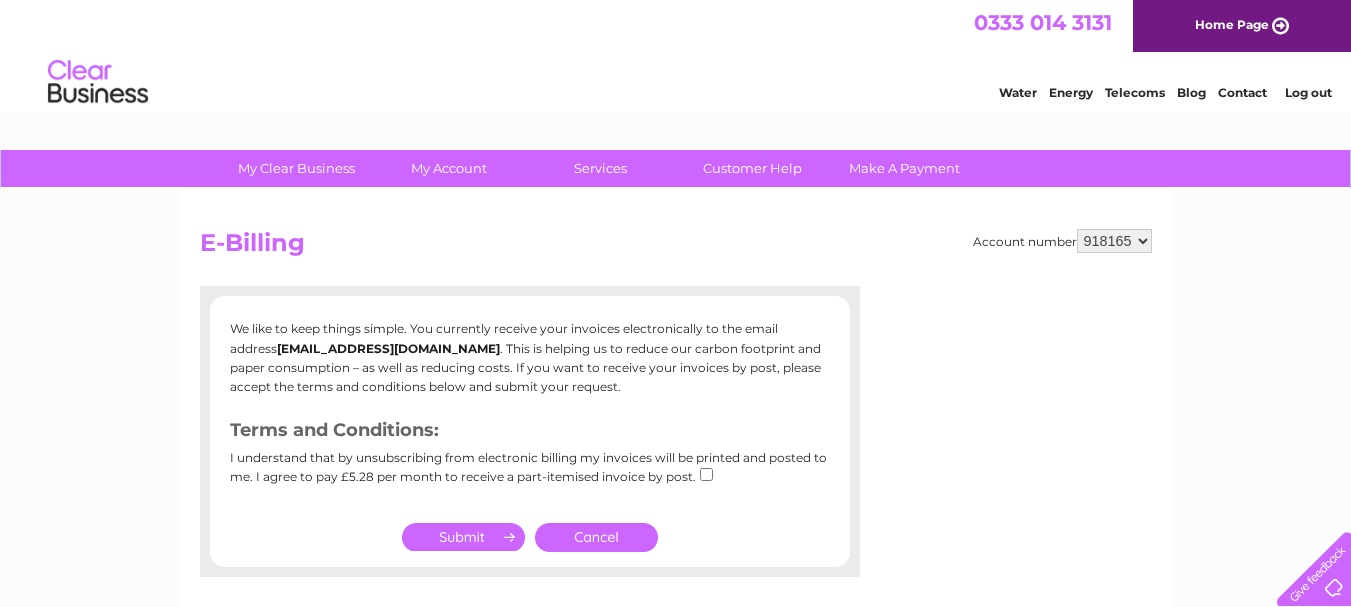 scroll, scrollTop: 0, scrollLeft: 0, axis: both 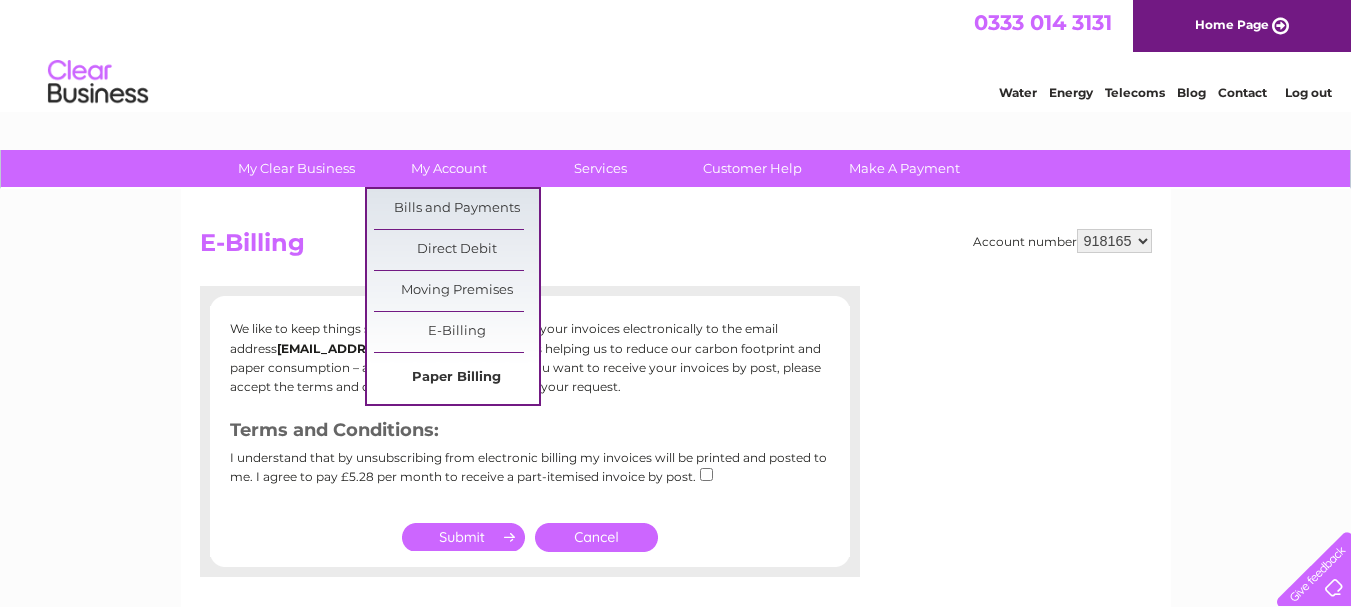 click on "Paper Billing" at bounding box center [456, 378] 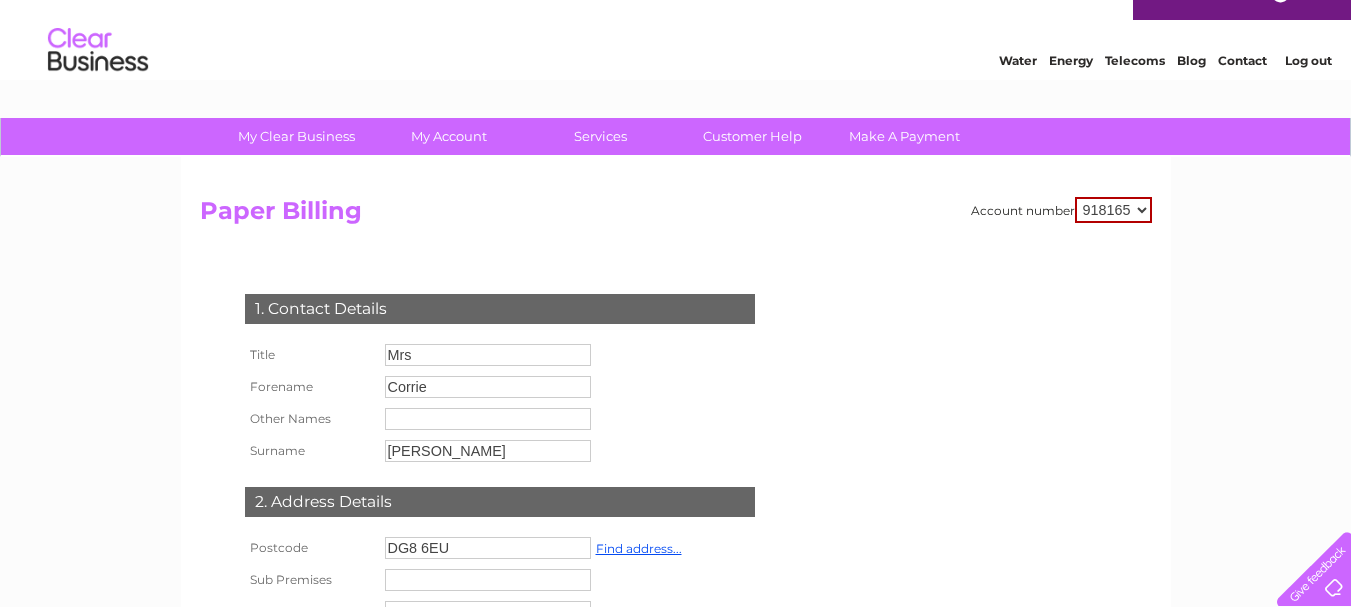 scroll, scrollTop: 0, scrollLeft: 0, axis: both 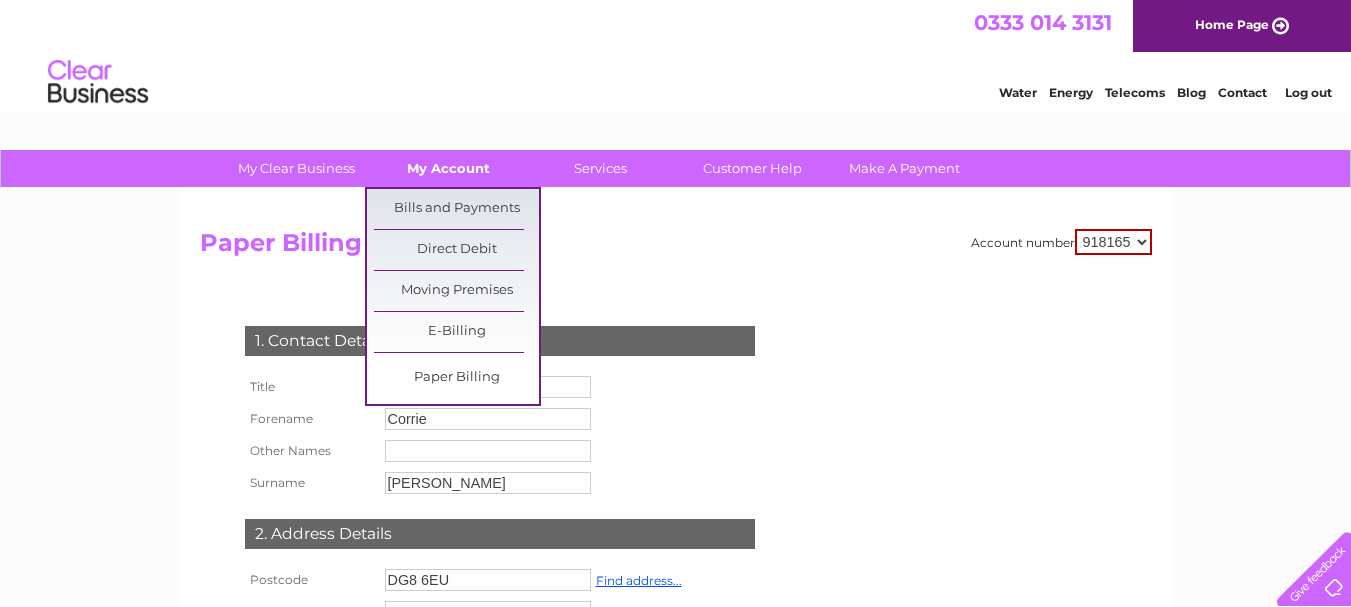 click on "My Account" at bounding box center [448, 168] 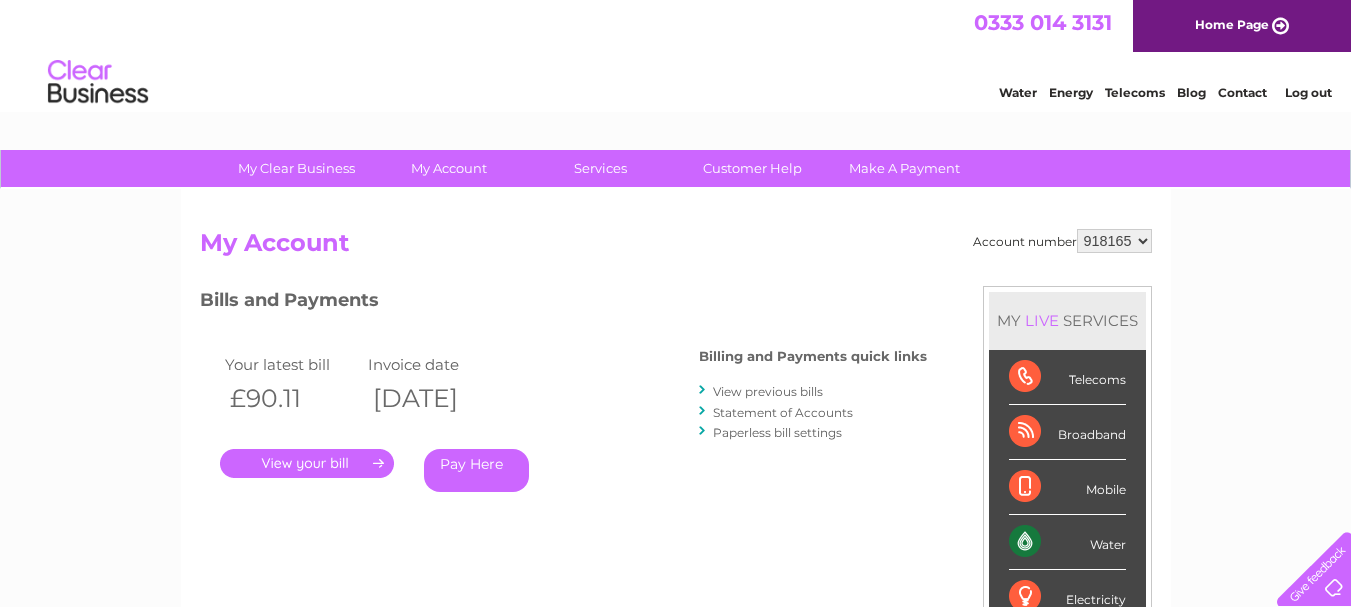 scroll, scrollTop: 0, scrollLeft: 0, axis: both 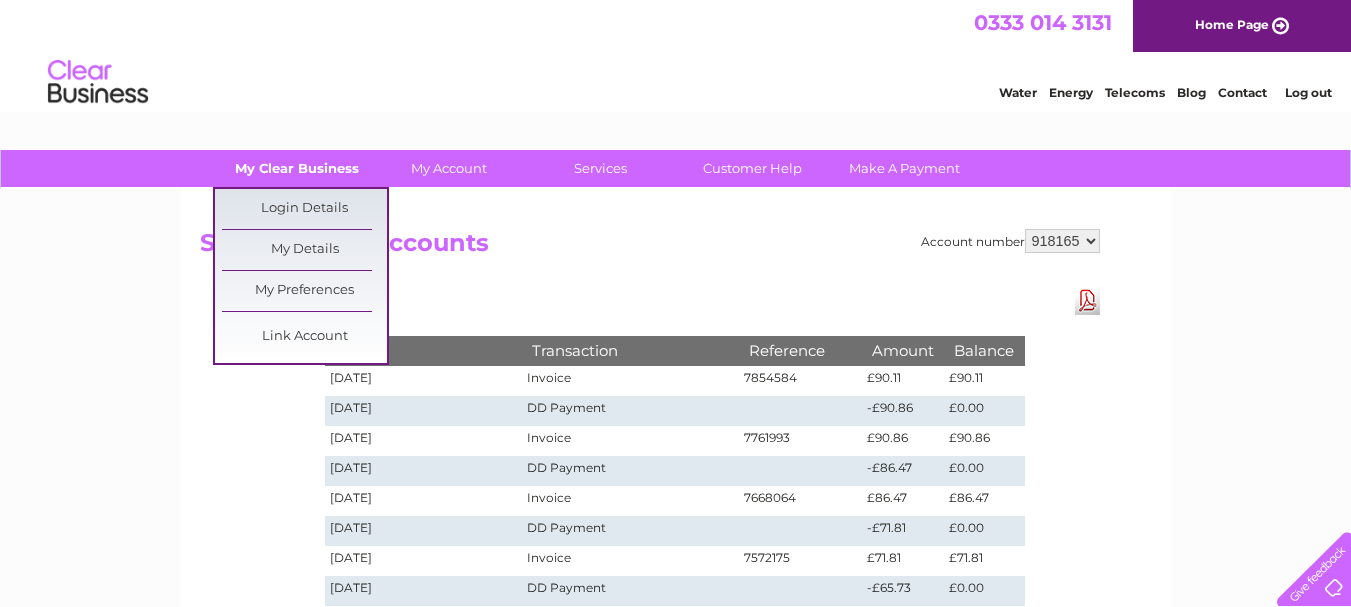click on "My Clear Business" at bounding box center (296, 168) 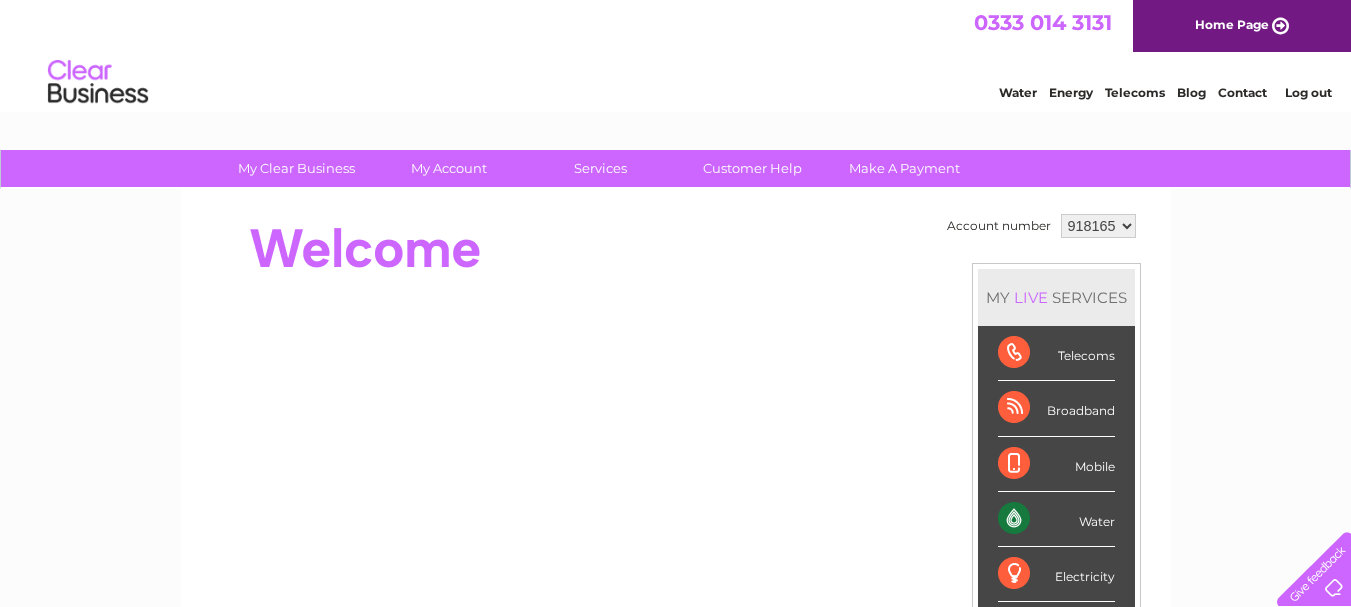 scroll, scrollTop: 0, scrollLeft: 0, axis: both 